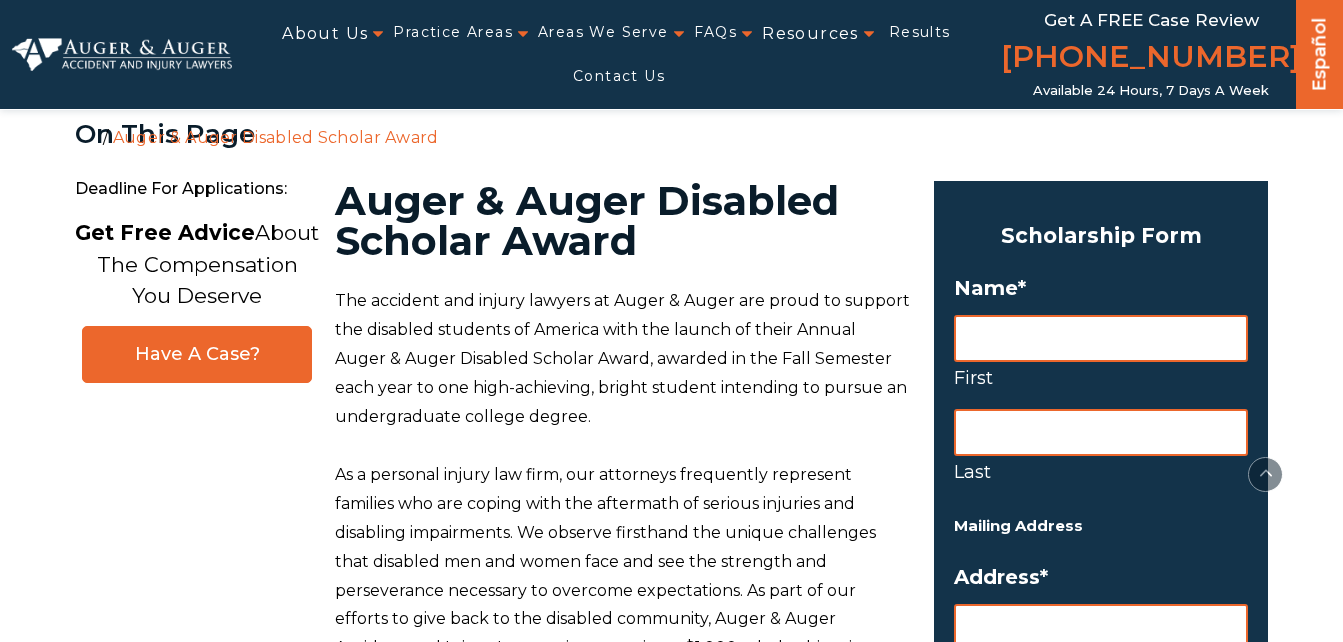 scroll, scrollTop: 779, scrollLeft: 0, axis: vertical 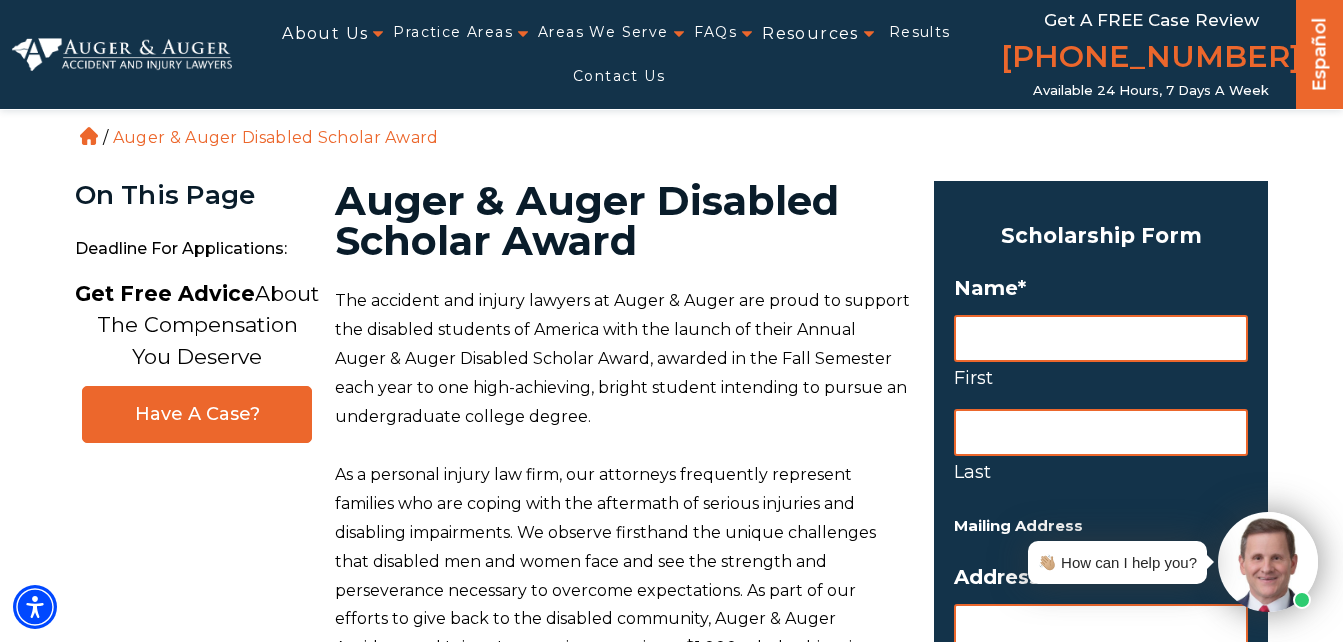 click on "First" at bounding box center (1101, 338) 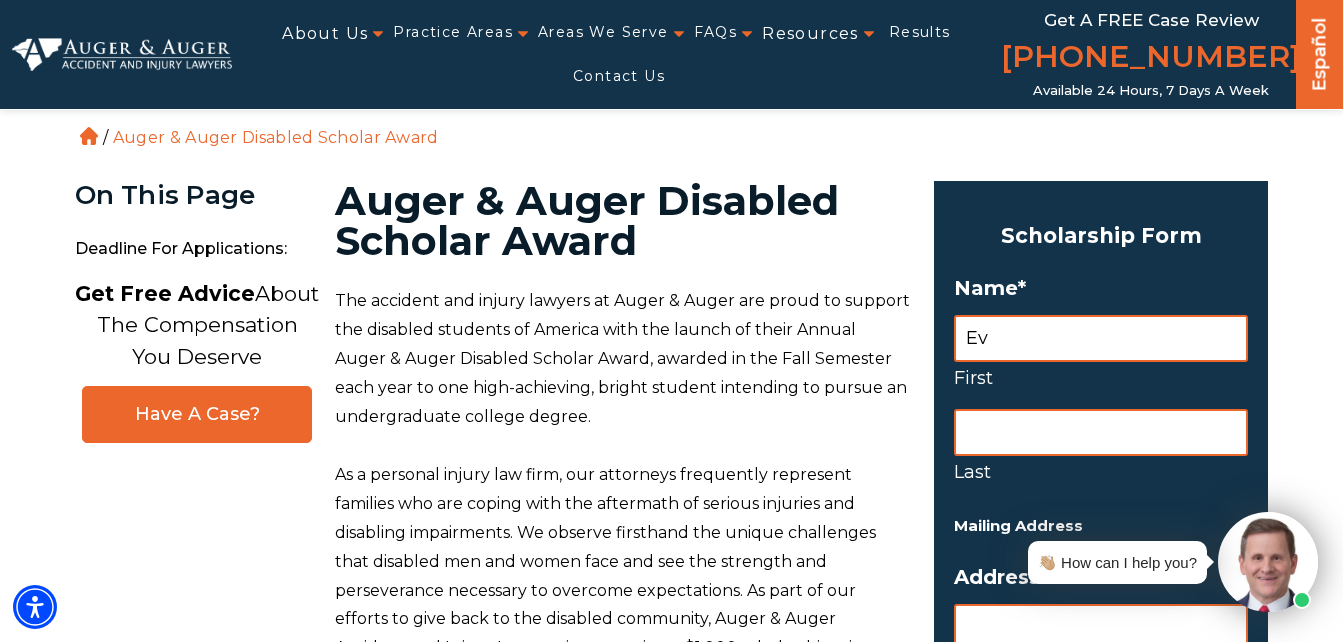 type on "Eva" 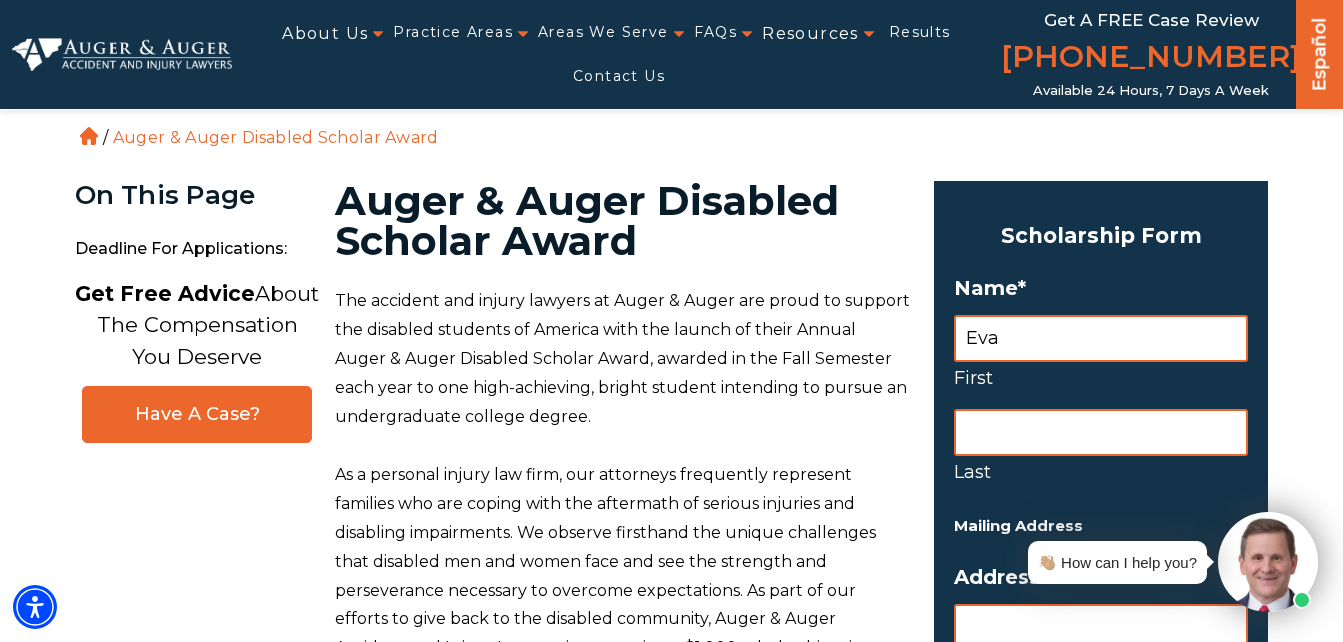 type on "evajohnsonwoods@gmail.com" 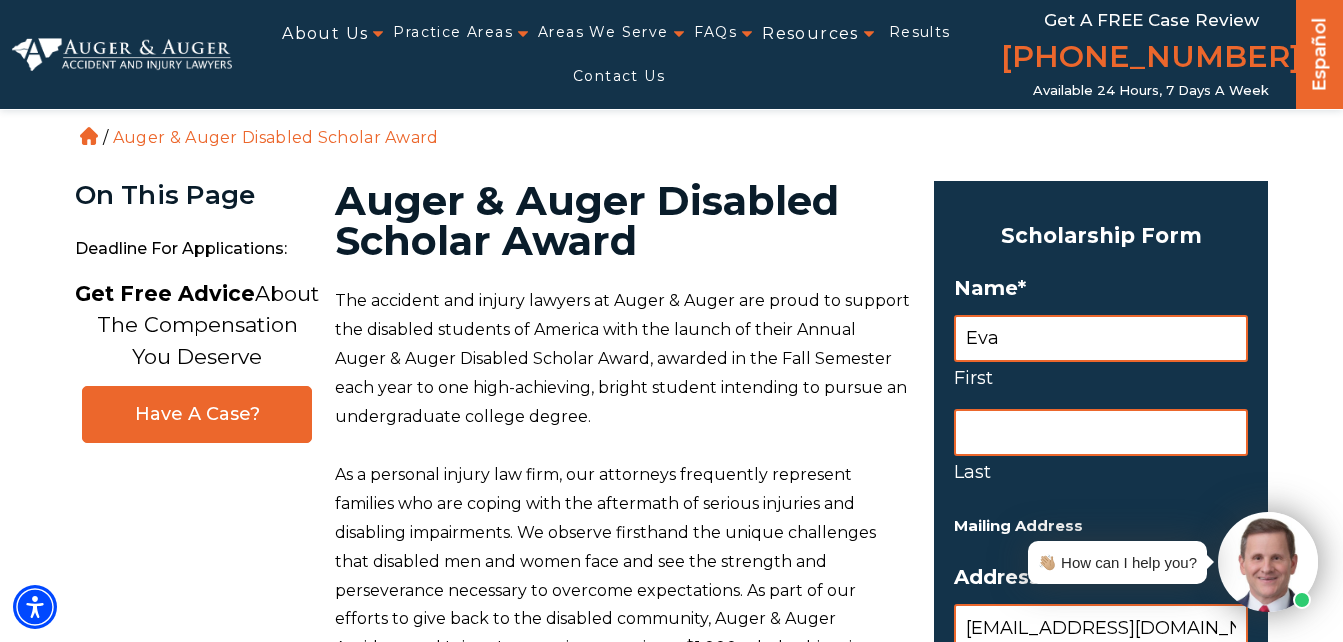 type on "311 N Mercer Rd" 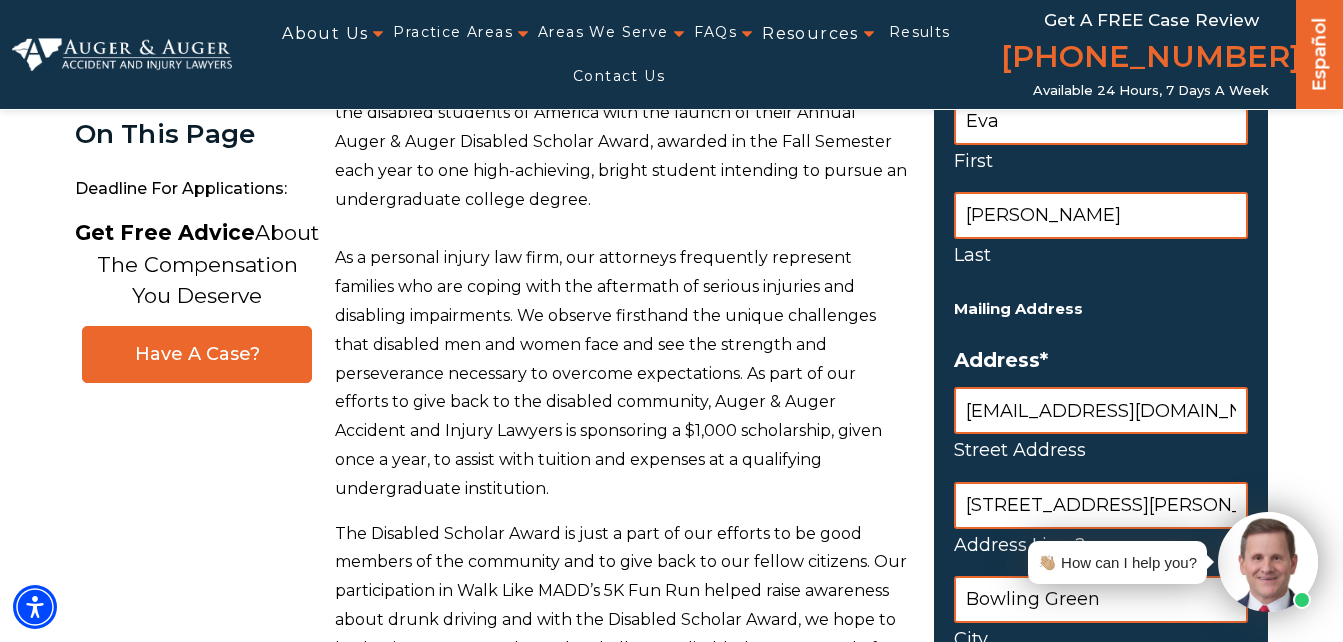 scroll, scrollTop: 221, scrollLeft: 0, axis: vertical 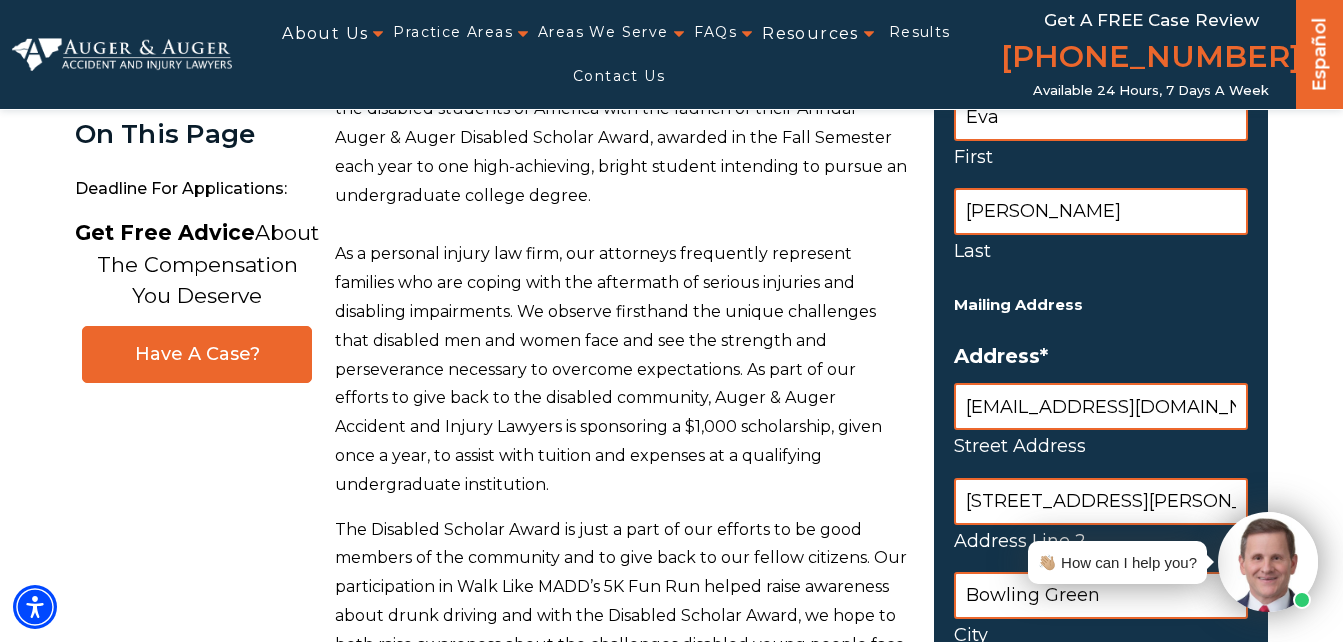 type on "Johnson-Woods" 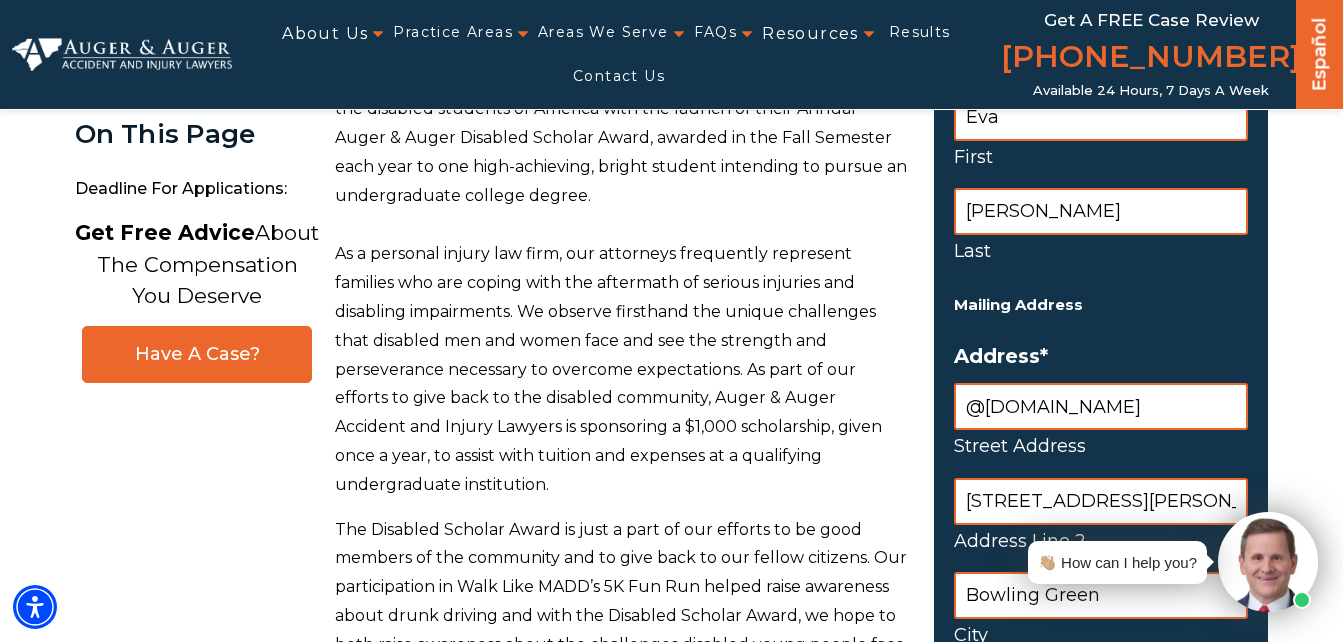 type on "evajohnsonwoods@gmail.com" 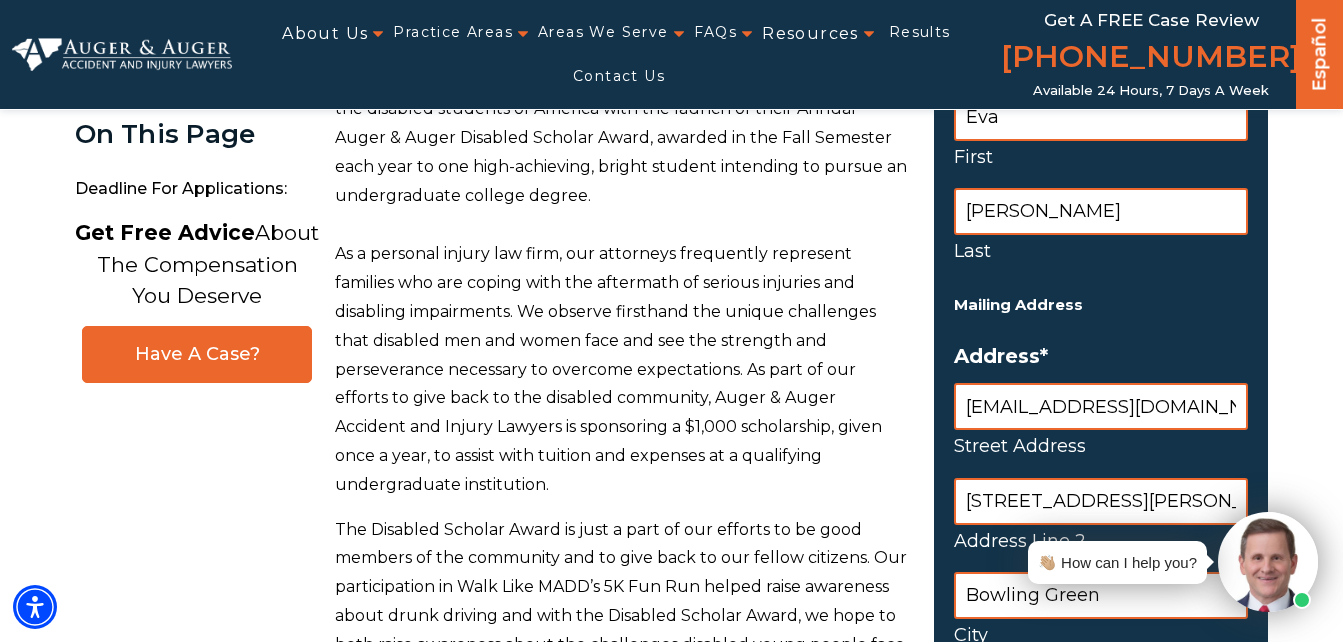 click on "311 N Mercer Rd" at bounding box center [1101, 501] 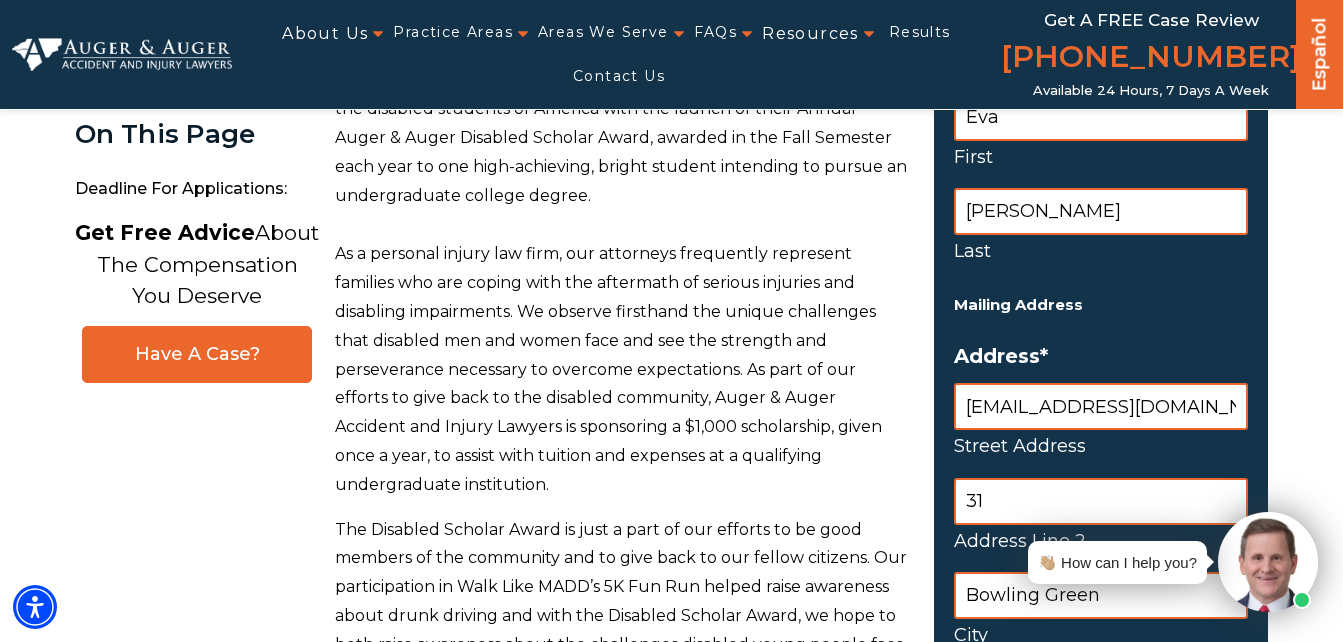 type on "3" 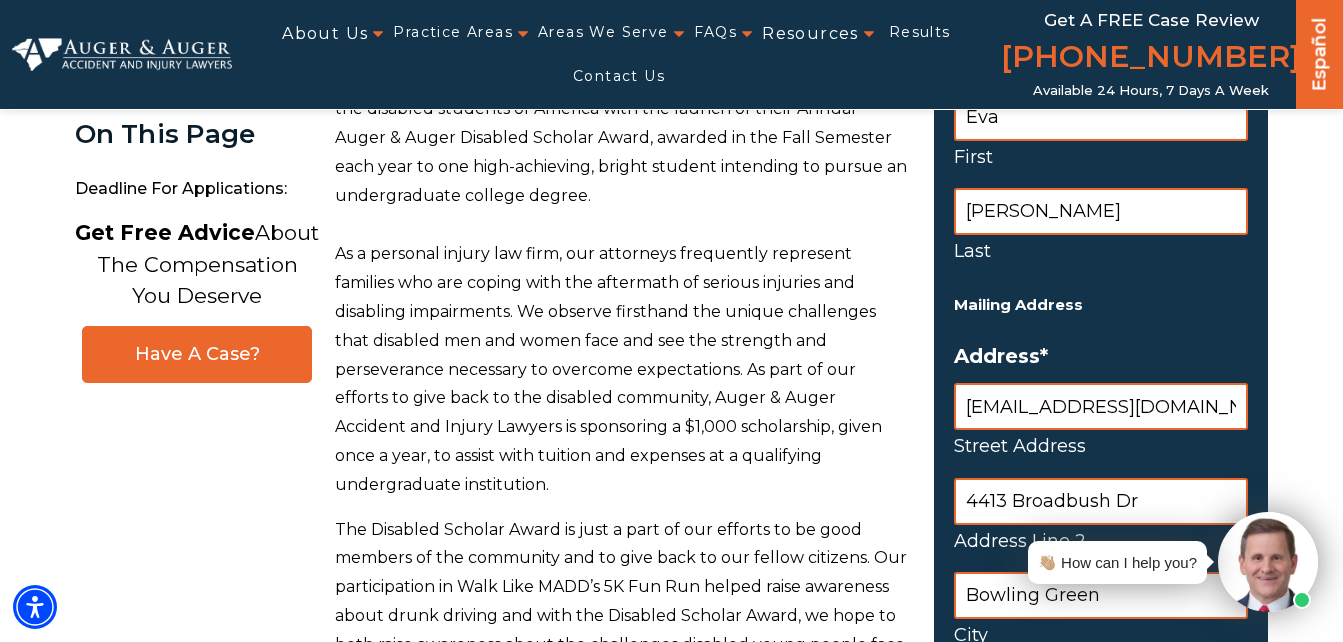 scroll, scrollTop: 339, scrollLeft: 0, axis: vertical 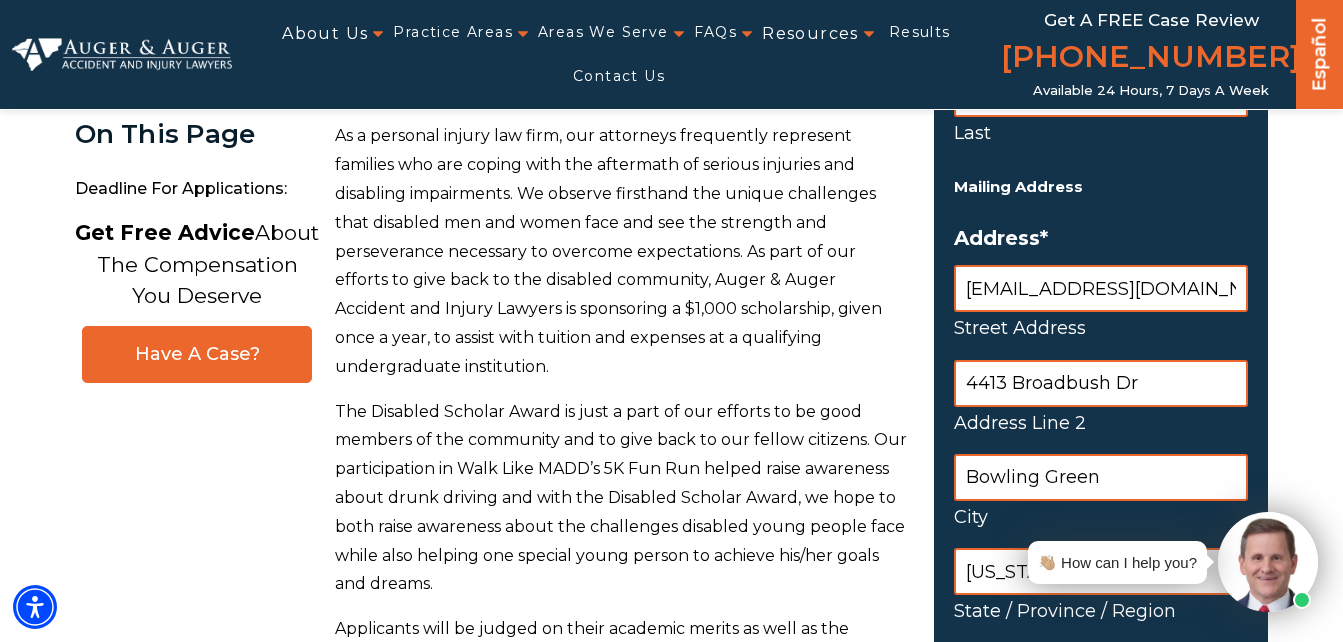 type on "4413 Broadbush Dr" 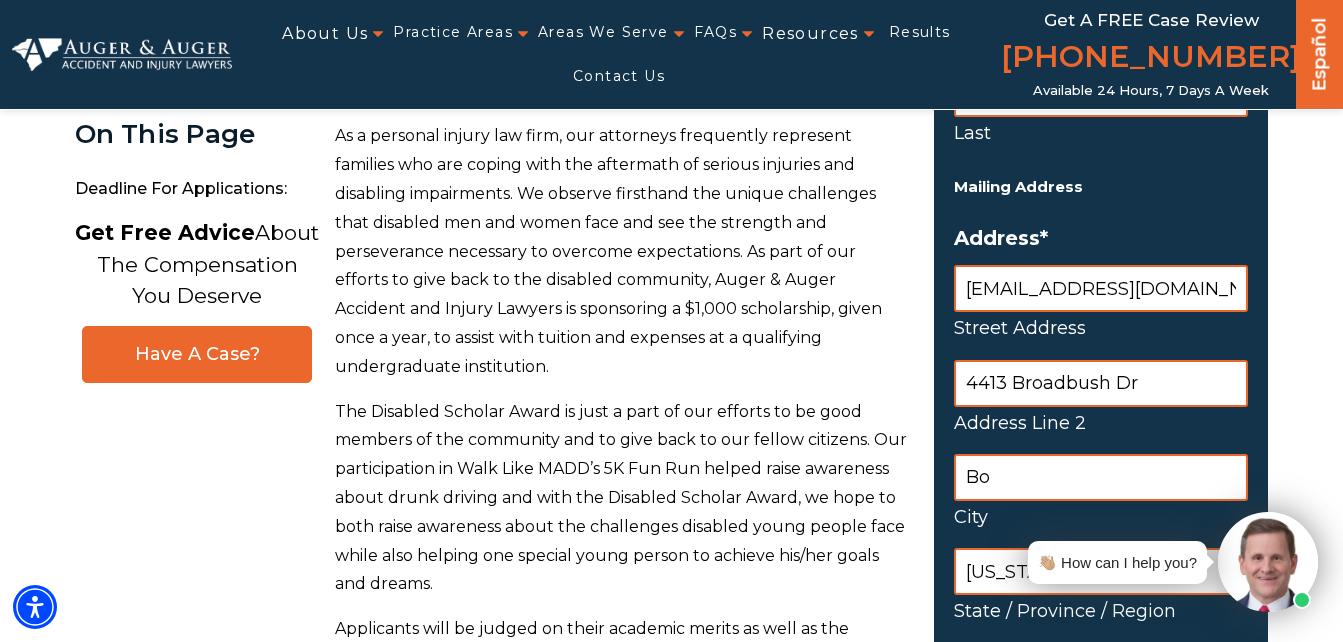 type on "B" 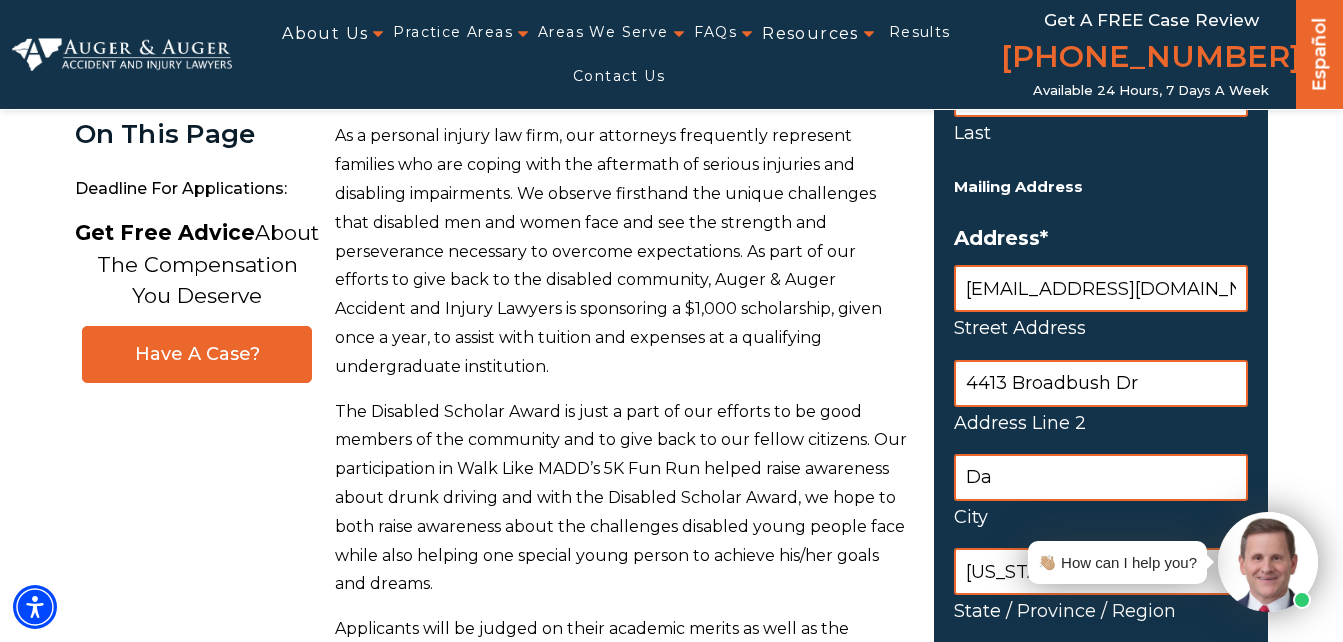 type on "D" 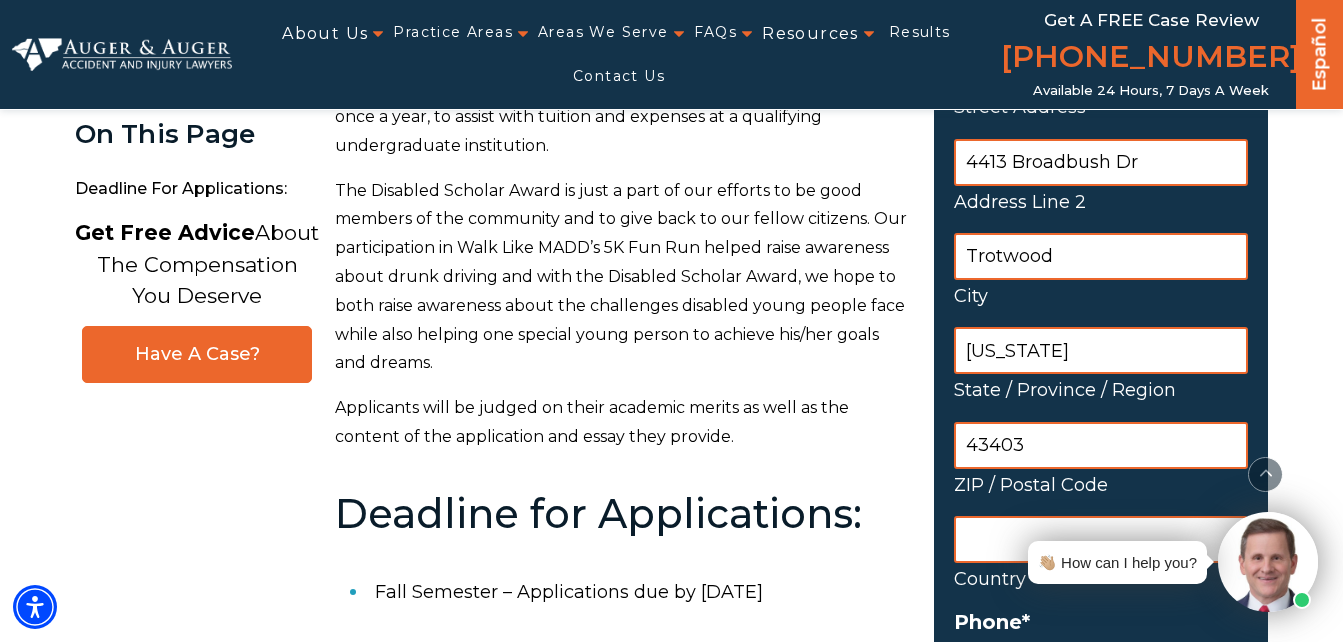 scroll, scrollTop: 561, scrollLeft: 0, axis: vertical 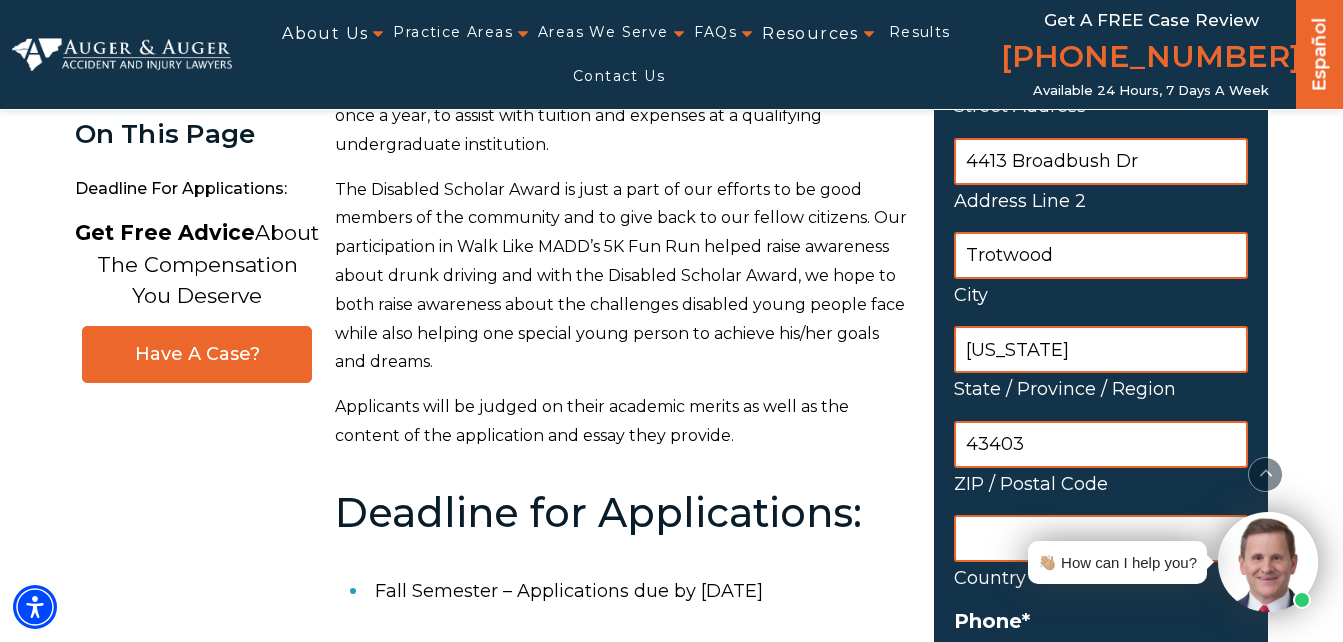 type on "Trotwood" 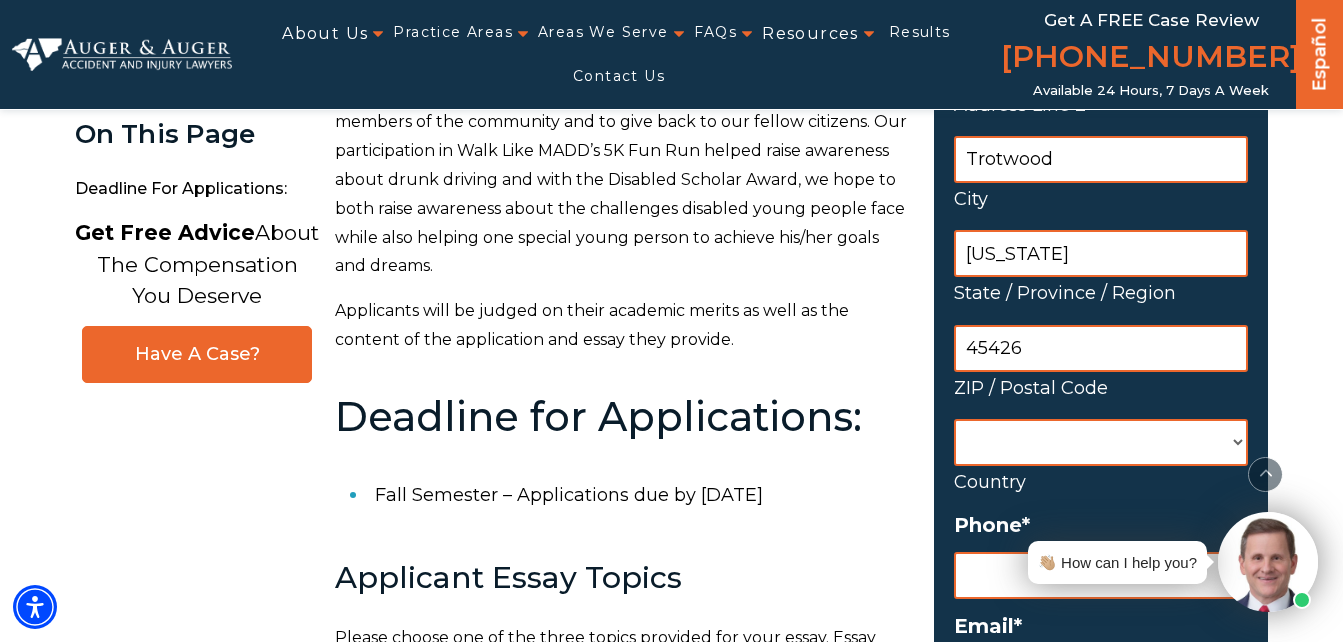 scroll, scrollTop: 682, scrollLeft: 0, axis: vertical 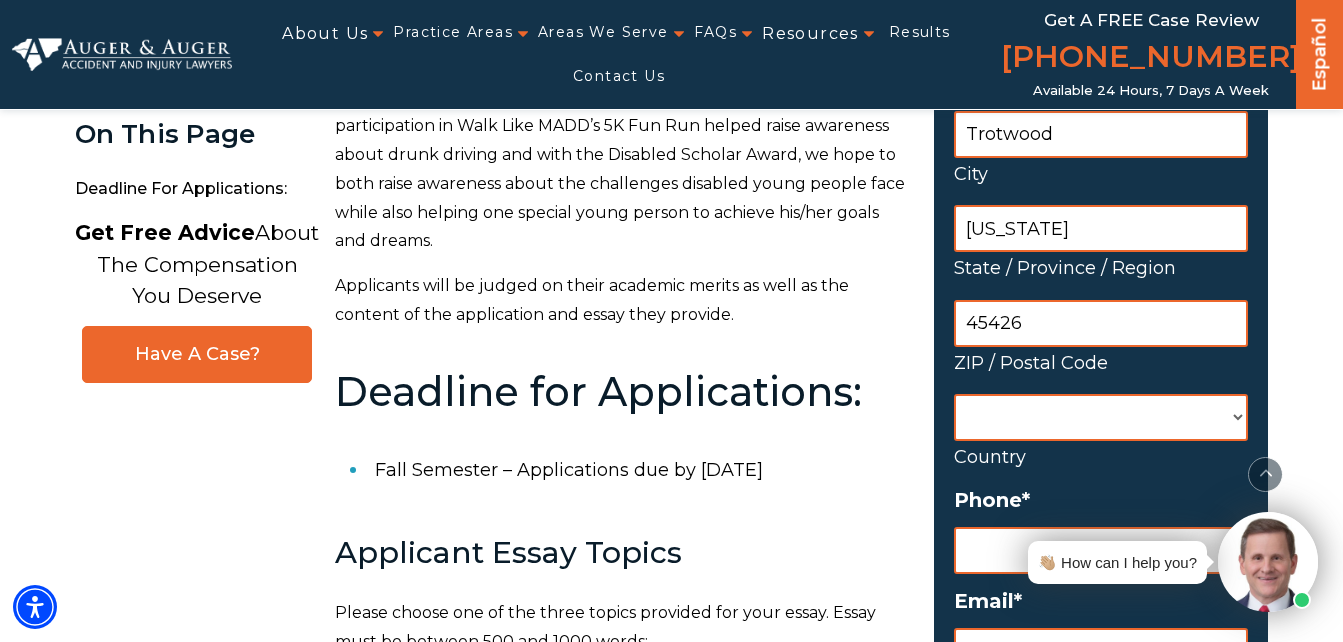 type on "45426" 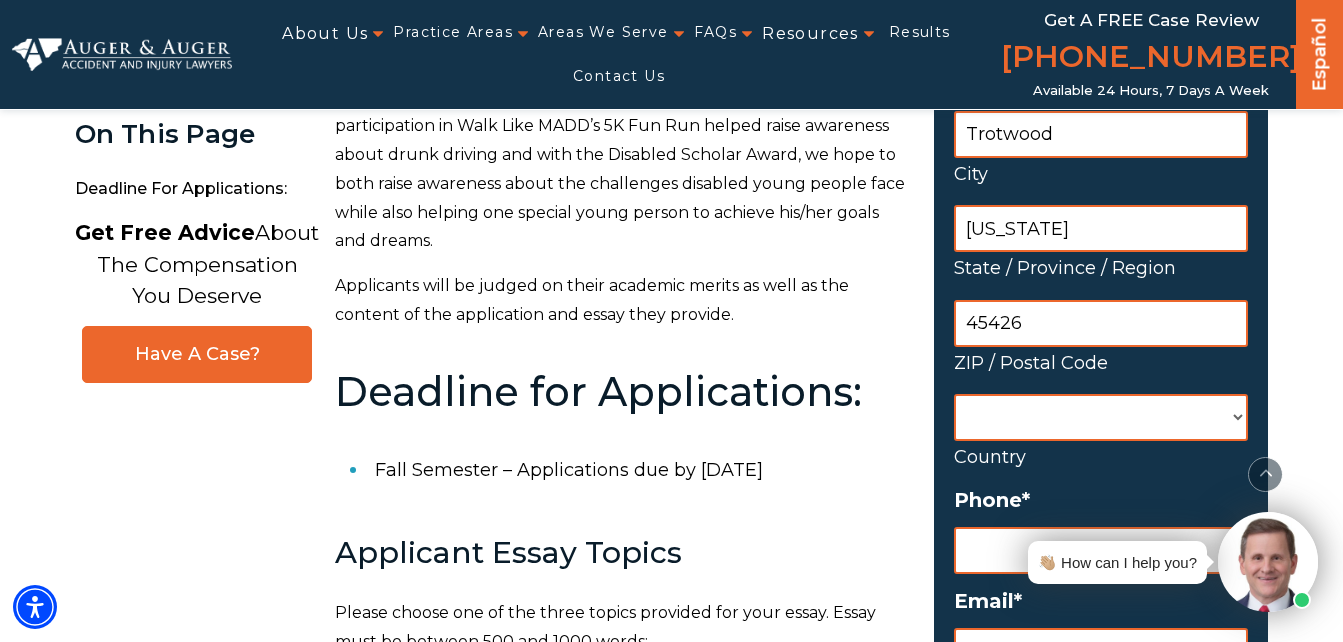 click on "Afghanistan Albania Algeria American Samoa Andorra Angola Anguilla Antarctica Antigua and Barbuda Argentina Armenia Aruba Australia Austria Azerbaijan Bahamas Bahrain Bangladesh Barbados Belarus Belgium Belize Benin Bermuda Bhutan Bolivia Bonaire, Sint Eustatius and Saba Bosnia and Herzegovina Botswana Bouvet Island Brazil British Indian Ocean Territory Brunei Darussalam Bulgaria Burkina Faso Burundi Cabo Verde Cambodia Cameroon Canada Cayman Islands Central African Republic Chad Chile China Christmas Island Cocos Islands Colombia Comoros Congo Congo, Democratic Republic of the Cook Islands Costa Rica Croatia Cuba Curaçao Cyprus Czechia Côte d'Ivoire Denmark Djibouti Dominica Dominican Republic Ecuador Egypt El Salvador Equatorial Guinea Eritrea Estonia Eswatini Ethiopia Falkland Islands Faroe Islands Fiji Finland France French Guiana French Polynesia French Southern Territories Gabon Gambia Georgia Germany Ghana Gibraltar Greece Greenland Grenada Guadeloupe Guam Guatemala Guernsey Guinea Guinea-Bissau Iran" at bounding box center (1101, 417) 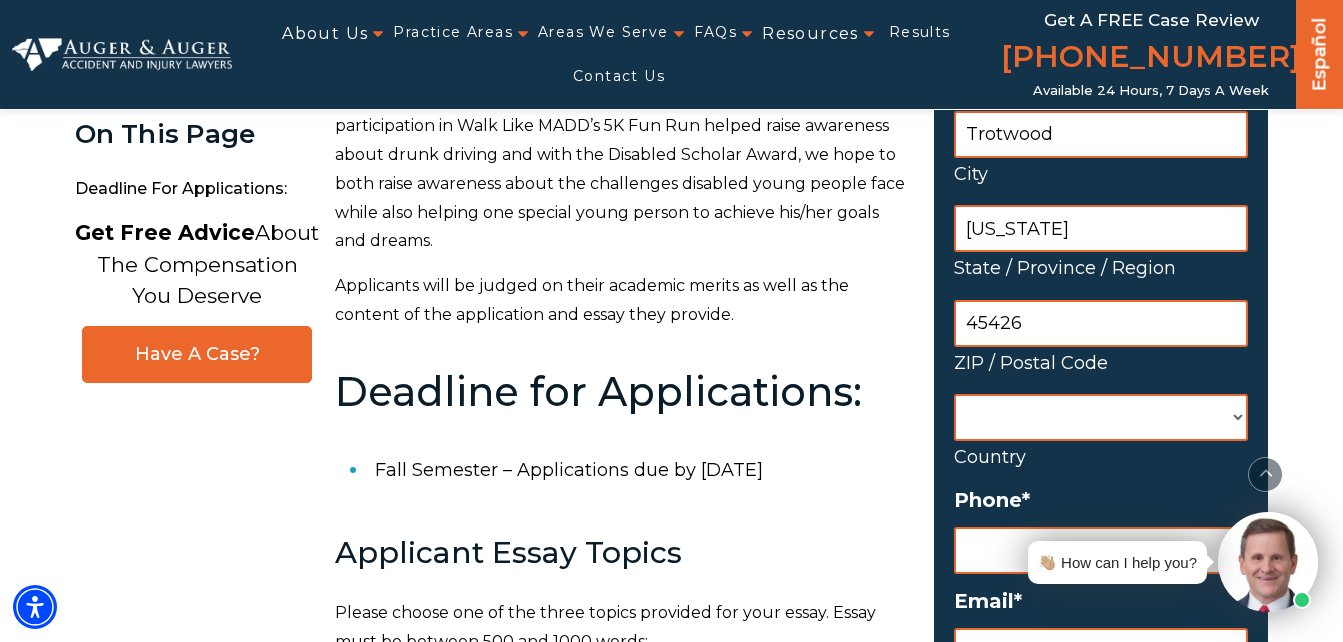 select on "United States" 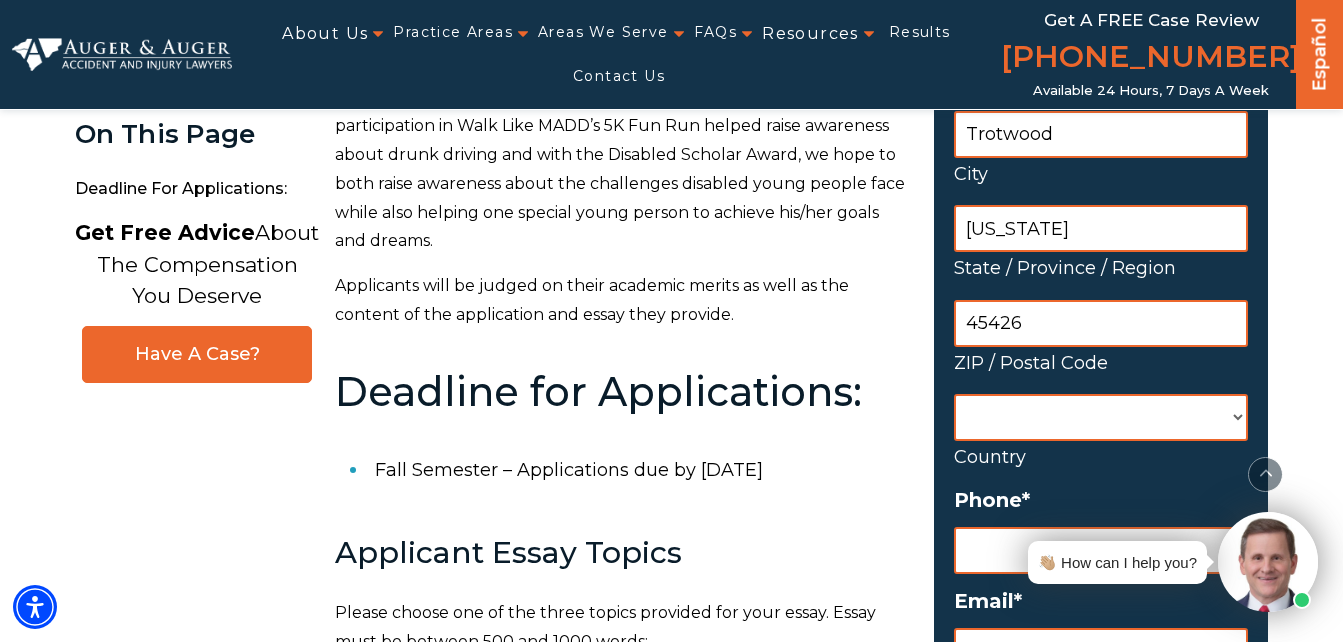 click on "Afghanistan Albania Algeria American Samoa Andorra Angola Anguilla Antarctica Antigua and Barbuda Argentina Armenia Aruba Australia Austria Azerbaijan Bahamas Bahrain Bangladesh Barbados Belarus Belgium Belize Benin Bermuda Bhutan Bolivia Bonaire, Sint Eustatius and Saba Bosnia and Herzegovina Botswana Bouvet Island Brazil British Indian Ocean Territory Brunei Darussalam Bulgaria Burkina Faso Burundi Cabo Verde Cambodia Cameroon Canada Cayman Islands Central African Republic Chad Chile China Christmas Island Cocos Islands Colombia Comoros Congo Congo, Democratic Republic of the Cook Islands Costa Rica Croatia Cuba Curaçao Cyprus Czechia Côte d'Ivoire Denmark Djibouti Dominica Dominican Republic Ecuador Egypt El Salvador Equatorial Guinea Eritrea Estonia Eswatini Ethiopia Falkland Islands Faroe Islands Fiji Finland France French Guiana French Polynesia French Southern Territories Gabon Gambia Georgia Germany Ghana Gibraltar Greece Greenland Grenada Guadeloupe Guam Guatemala Guernsey Guinea Guinea-Bissau Iran" at bounding box center [1101, 417] 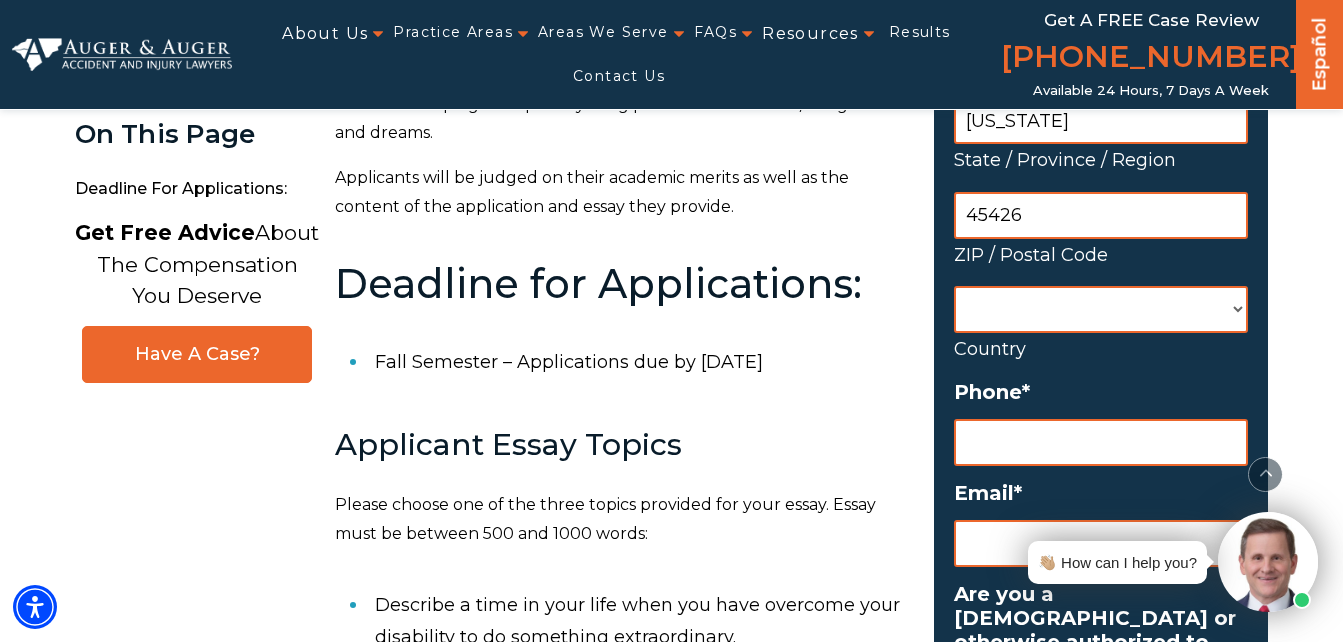 scroll, scrollTop: 791, scrollLeft: 0, axis: vertical 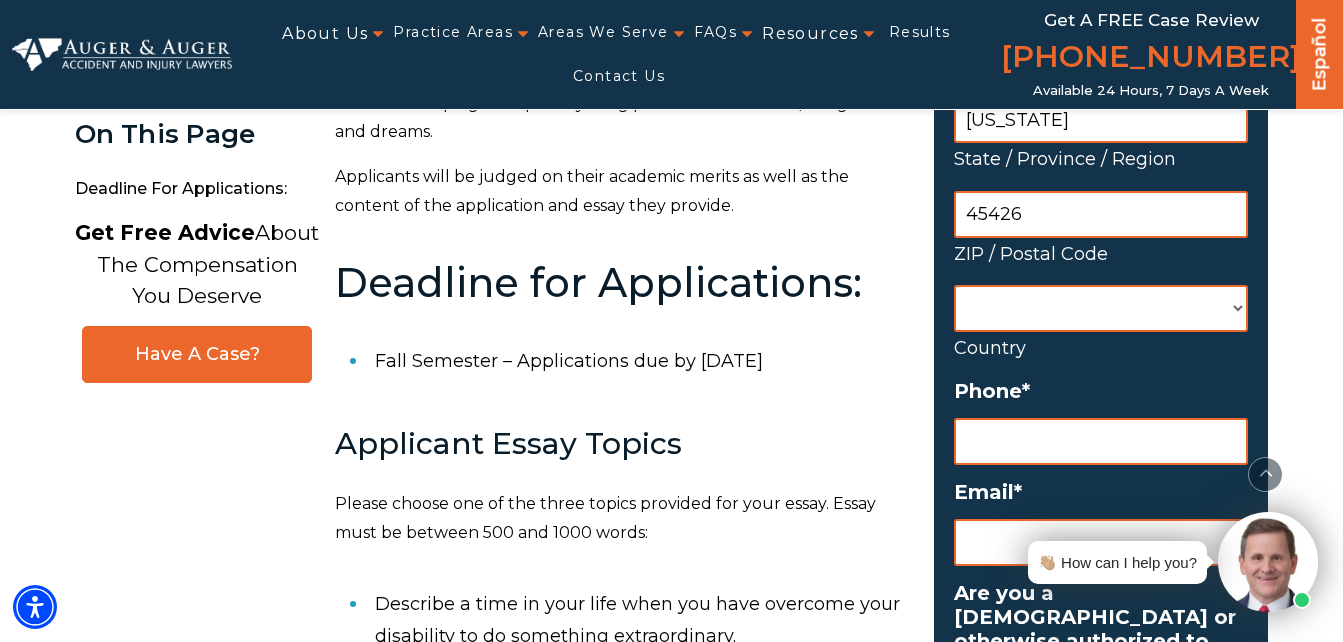 type on "(___) ___-____" 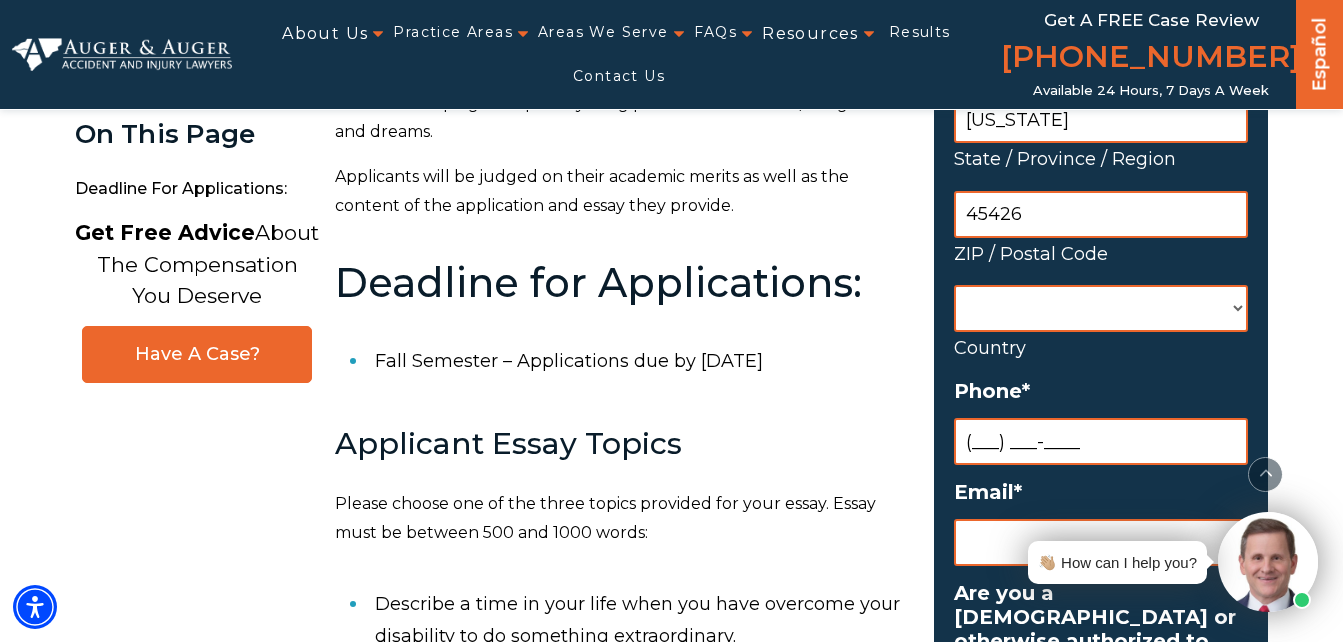 click on "(___) ___-____" at bounding box center (1101, 441) 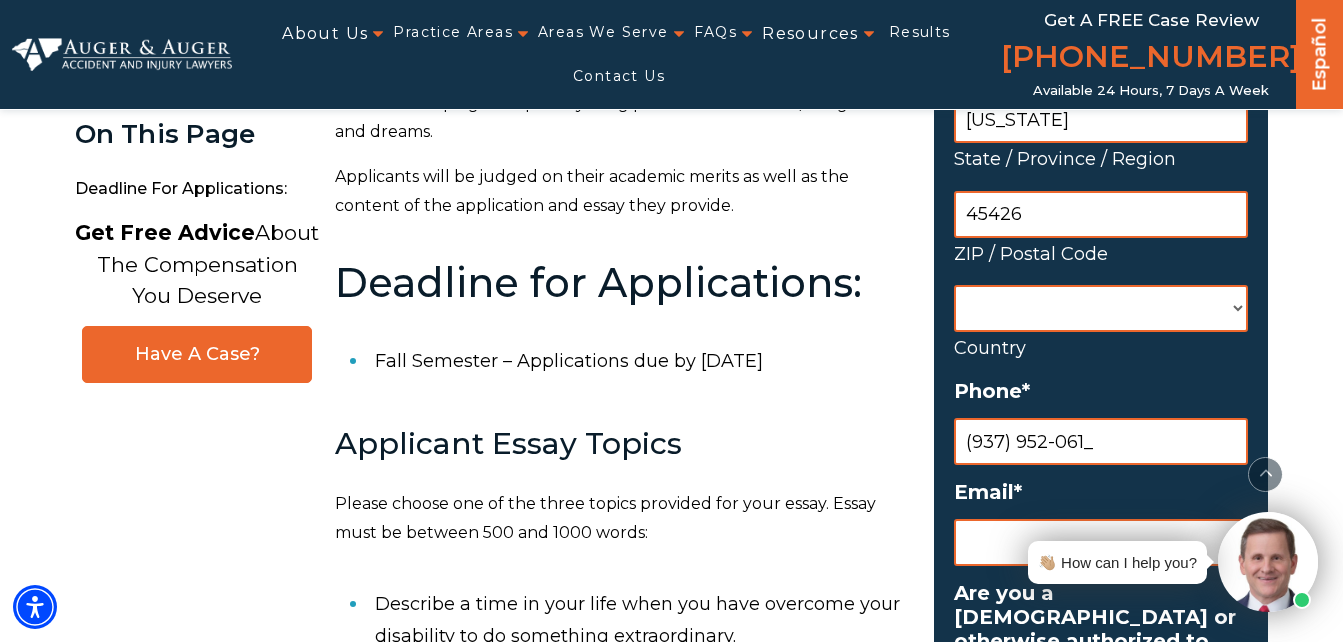 type on "(937) 952-0612" 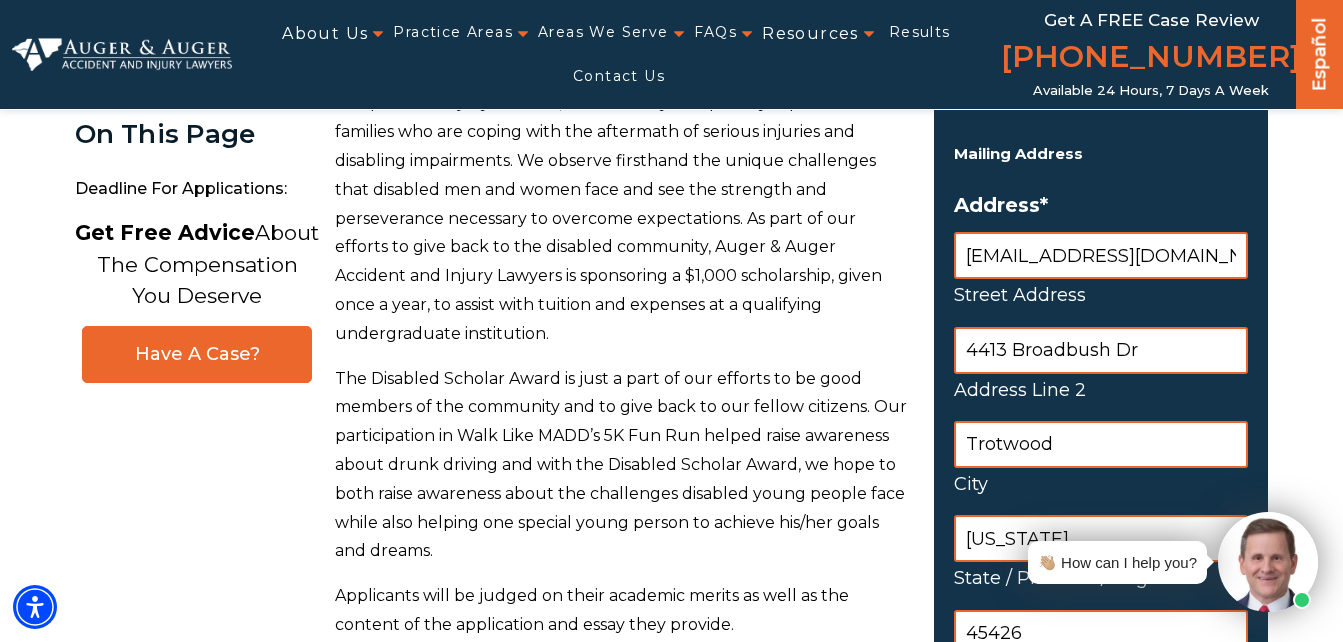 scroll, scrollTop: 371, scrollLeft: 0, axis: vertical 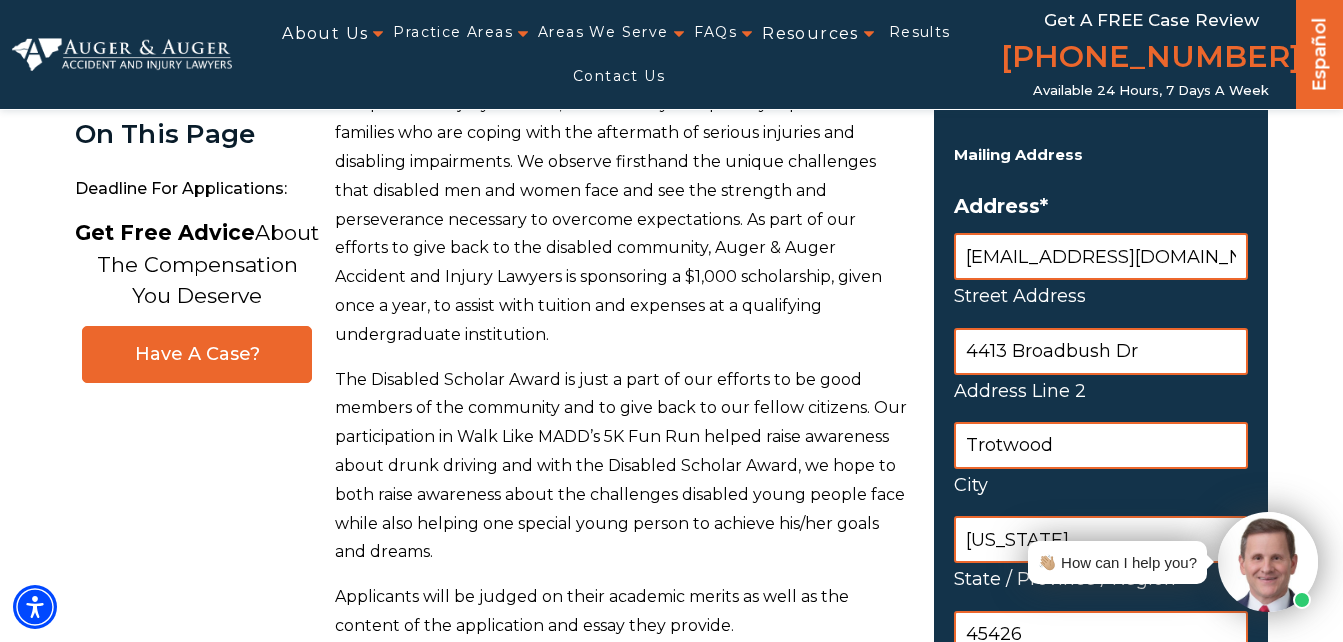 click on "evajohnsonwoods@gmail.com" at bounding box center (1101, 256) 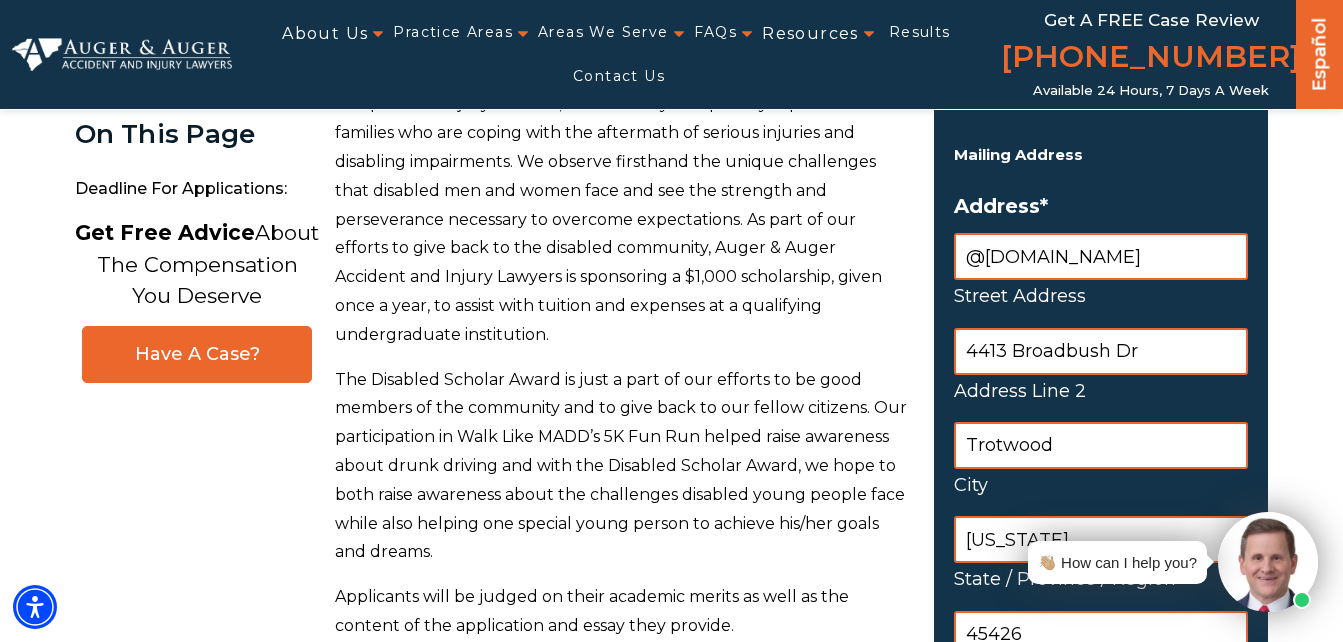 click on "@gmail.com" at bounding box center [1101, 256] 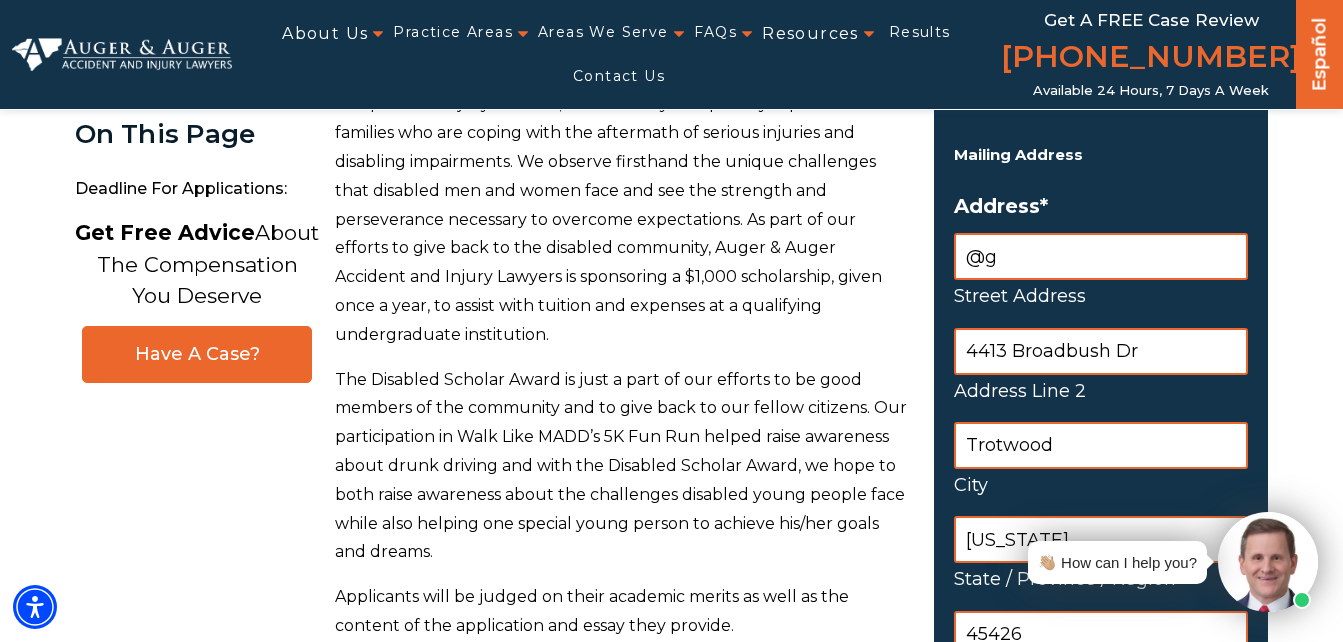 type on "@" 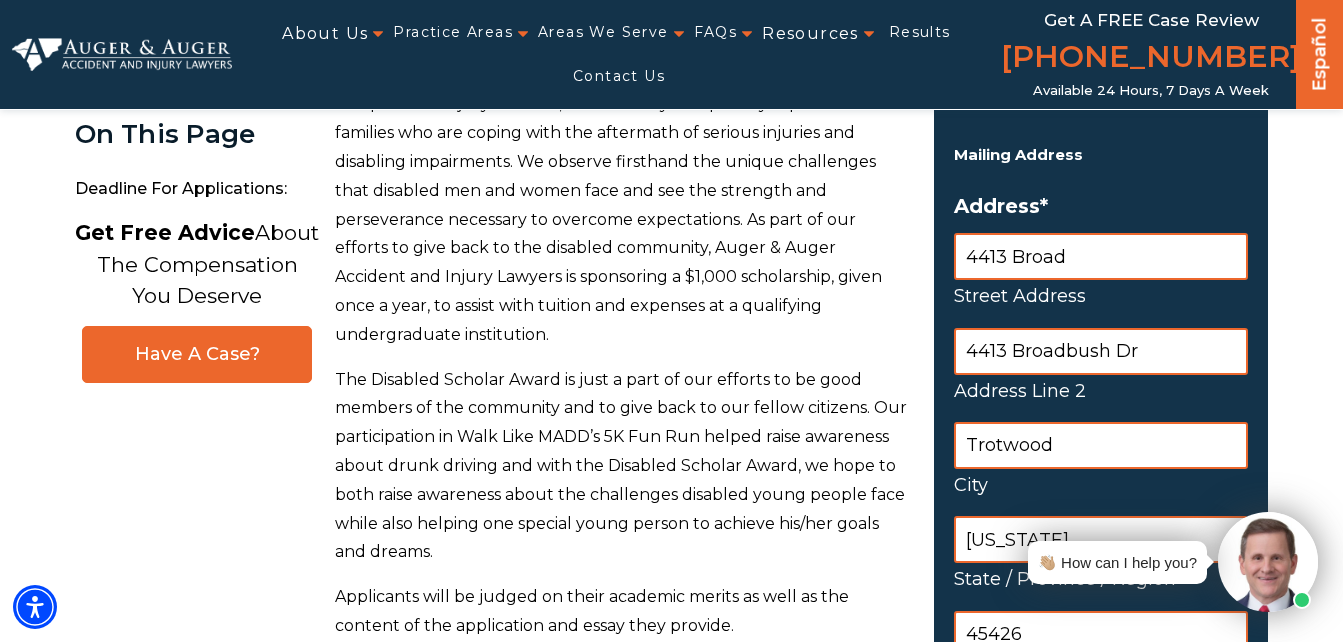 click on "4413 Broad" at bounding box center [1101, 256] 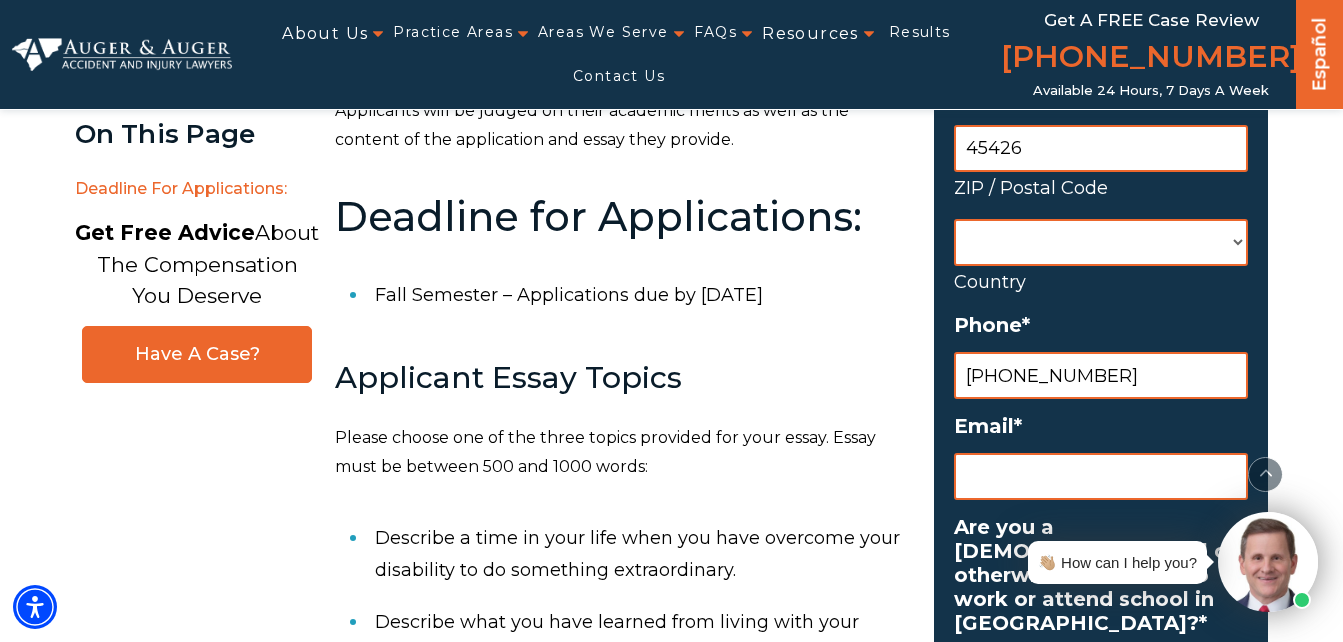 scroll, scrollTop: 892, scrollLeft: 0, axis: vertical 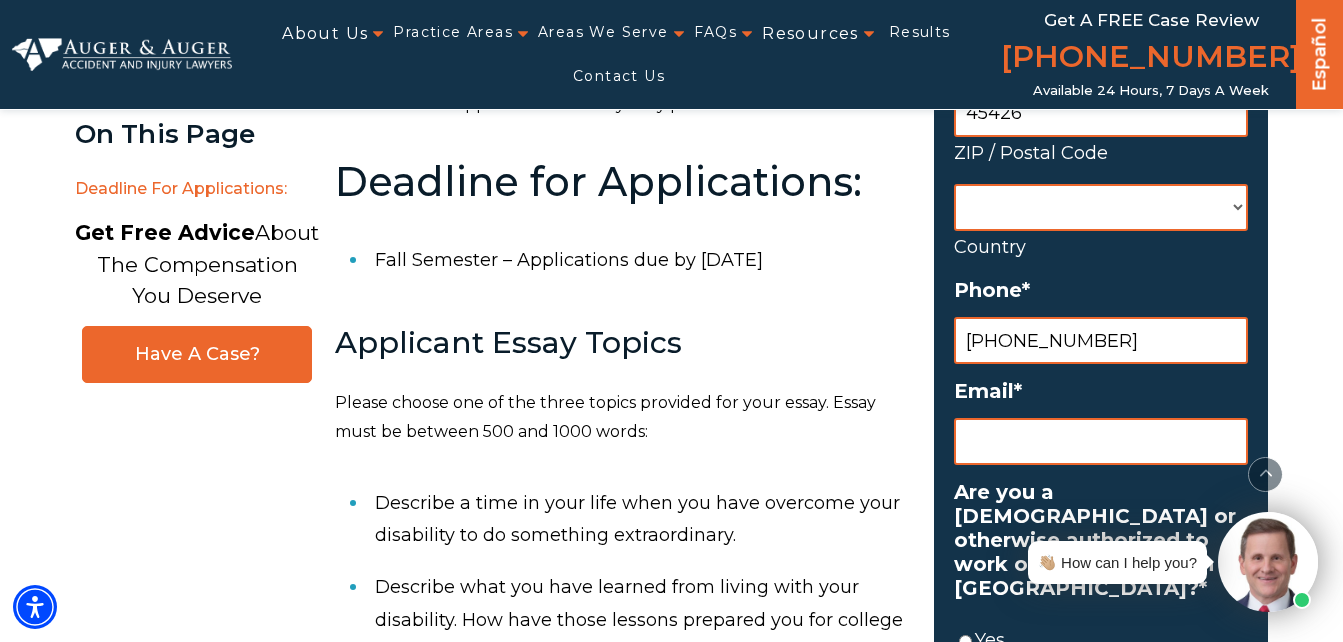 type 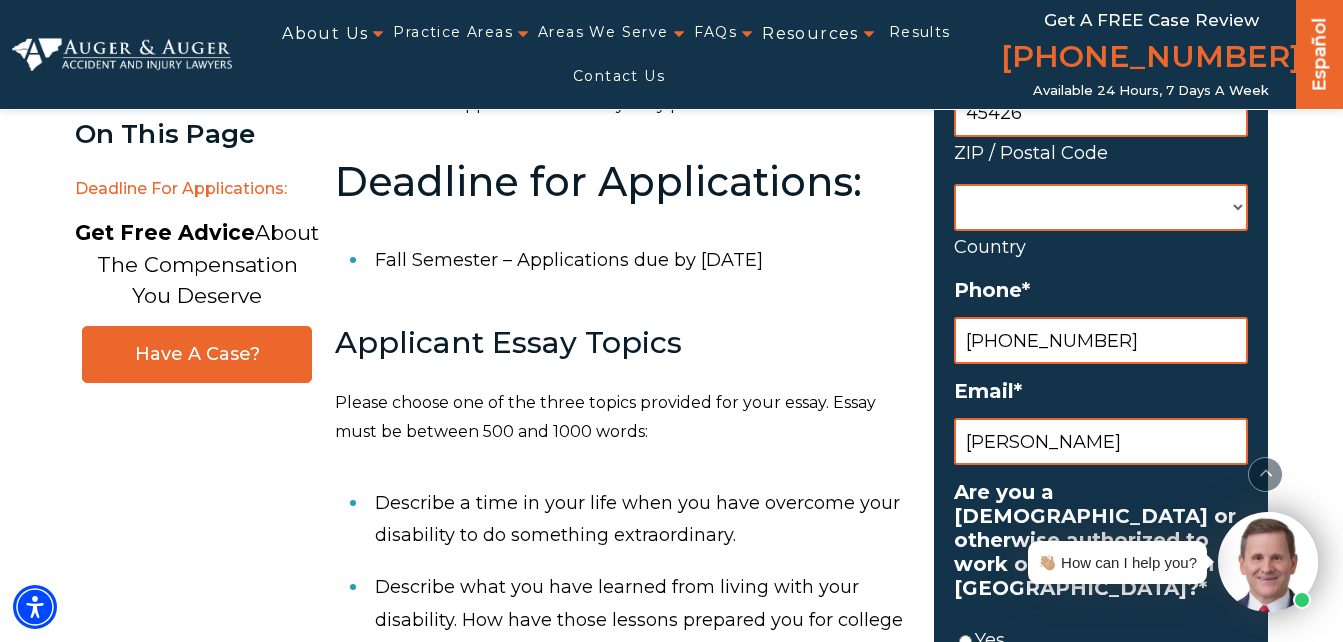 type on "evajohnsonwoods@gmail.com" 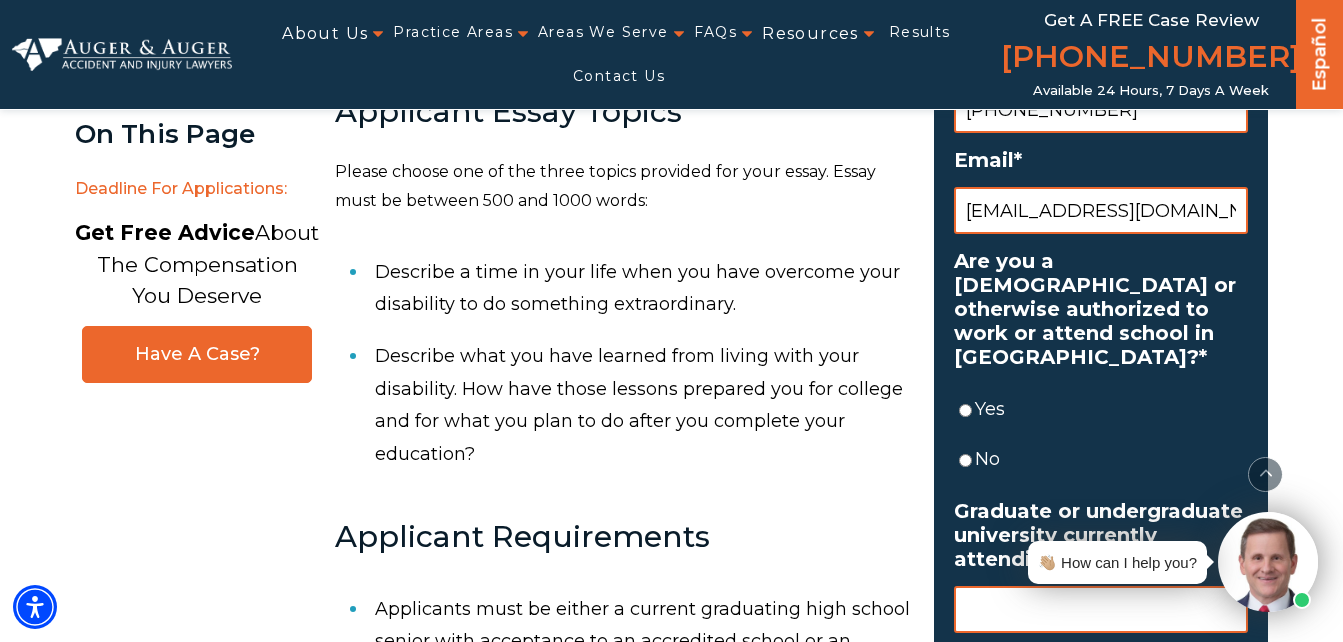 scroll, scrollTop: 1126, scrollLeft: 0, axis: vertical 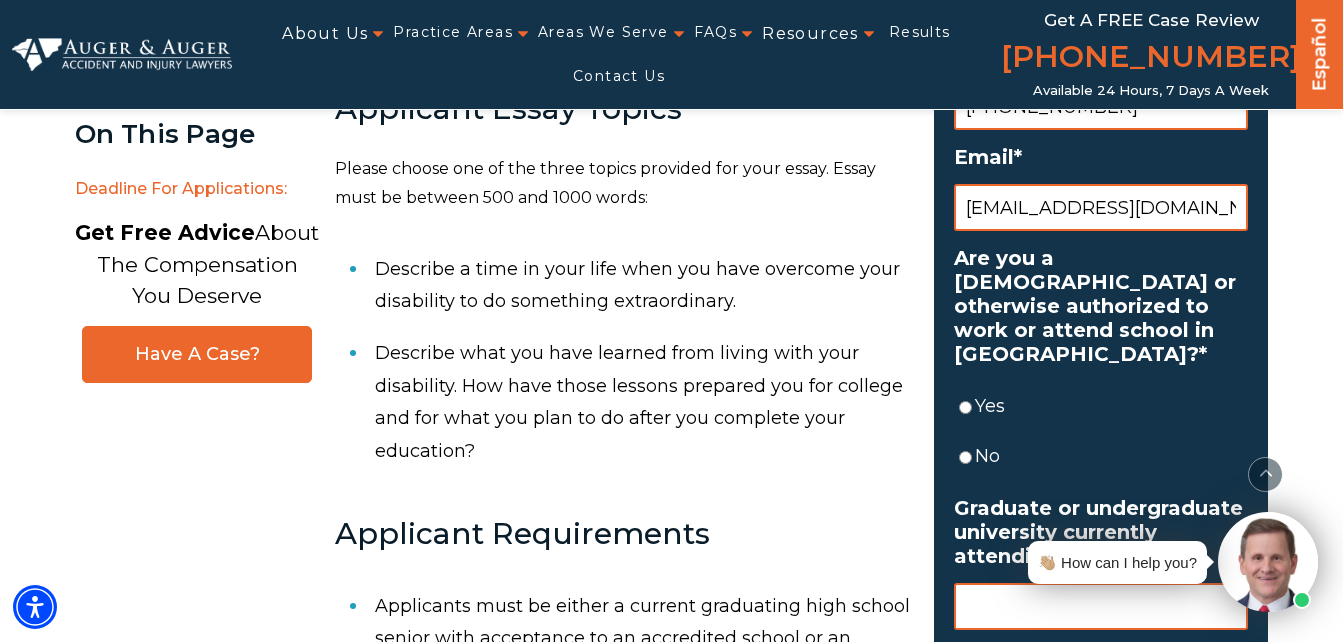 click on "Yes" at bounding box center [965, 407] 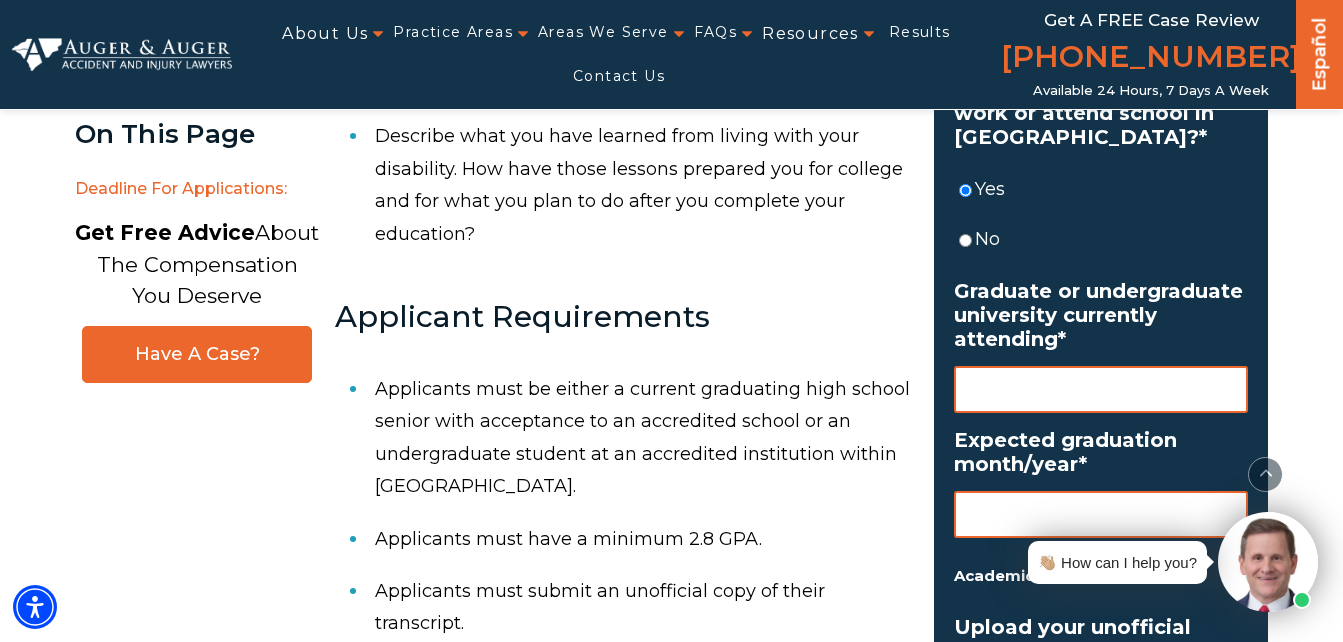 scroll, scrollTop: 1344, scrollLeft: 0, axis: vertical 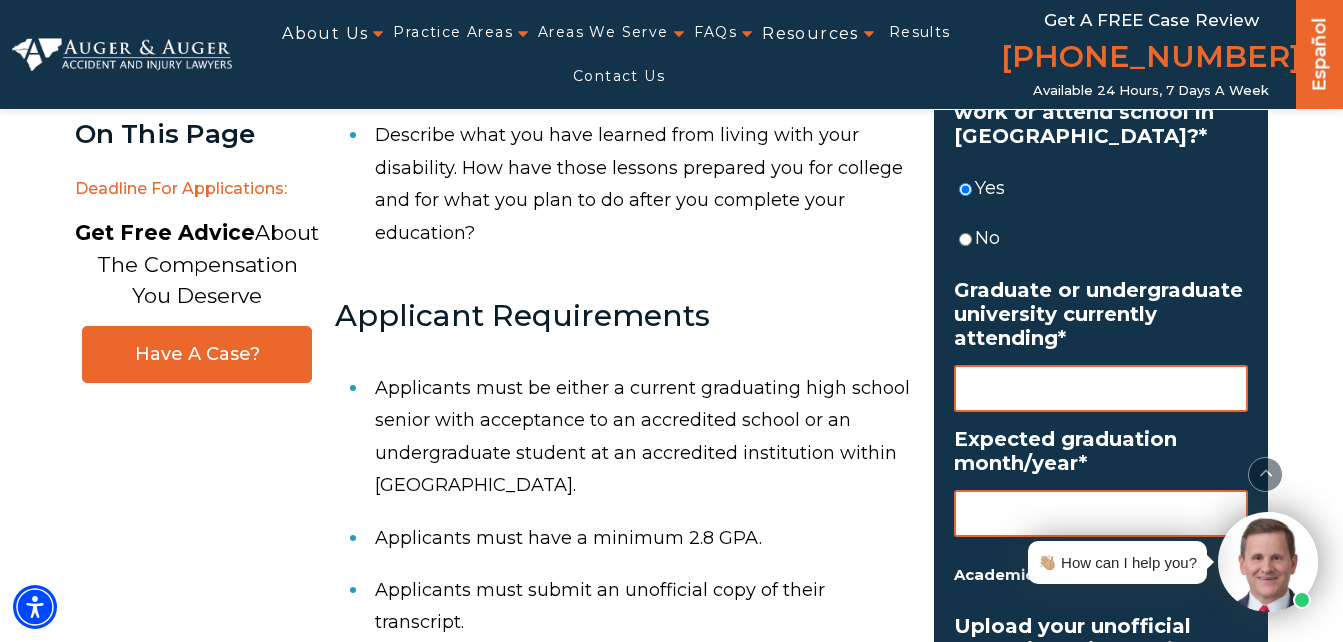 click on "Graduate or undergraduate university currently attending *" at bounding box center [1101, 388] 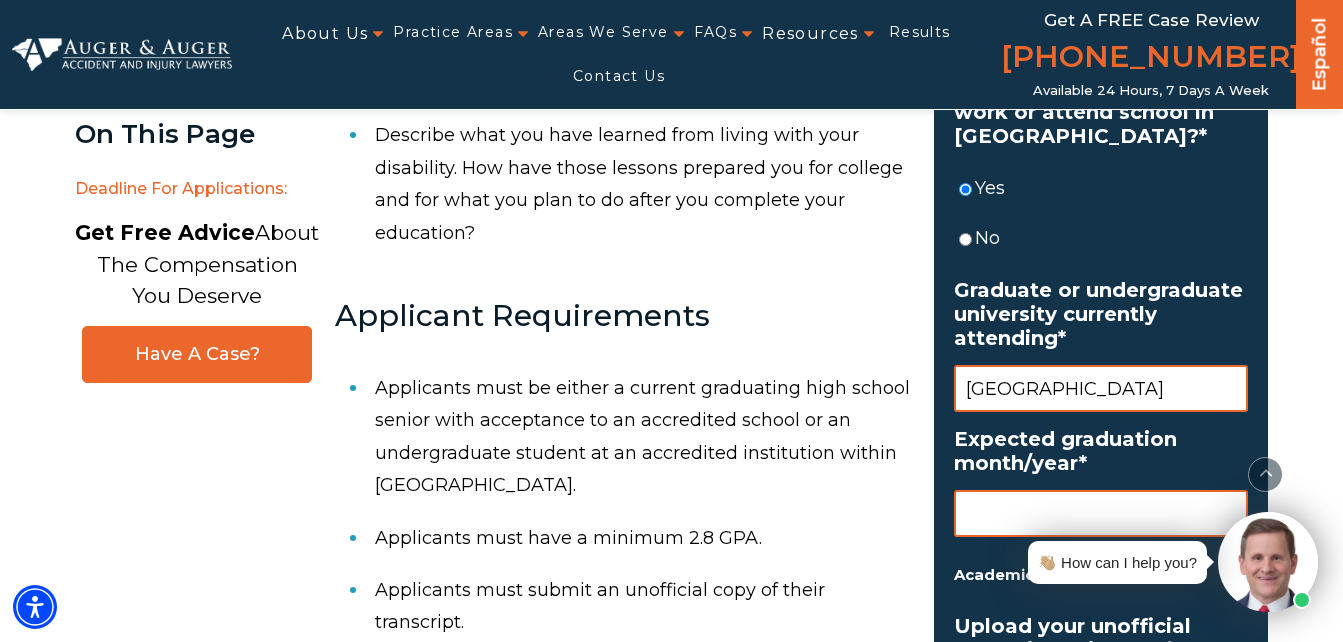 scroll, scrollTop: 0, scrollLeft: 9, axis: horizontal 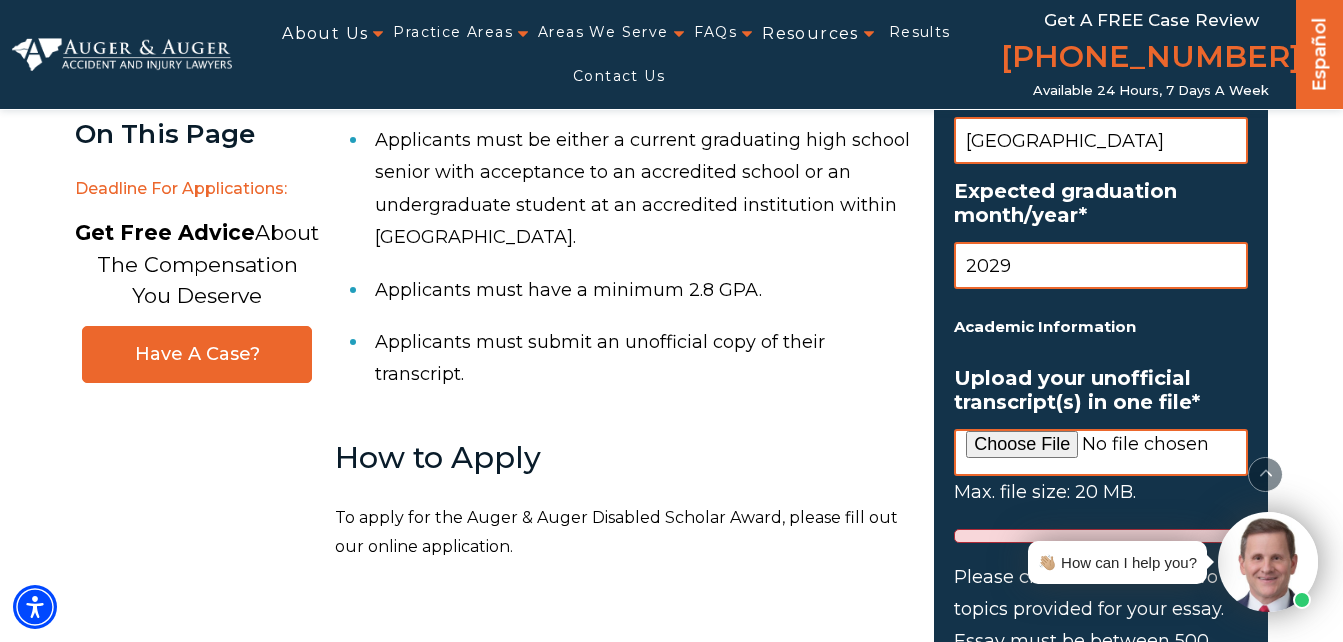 type on "2029" 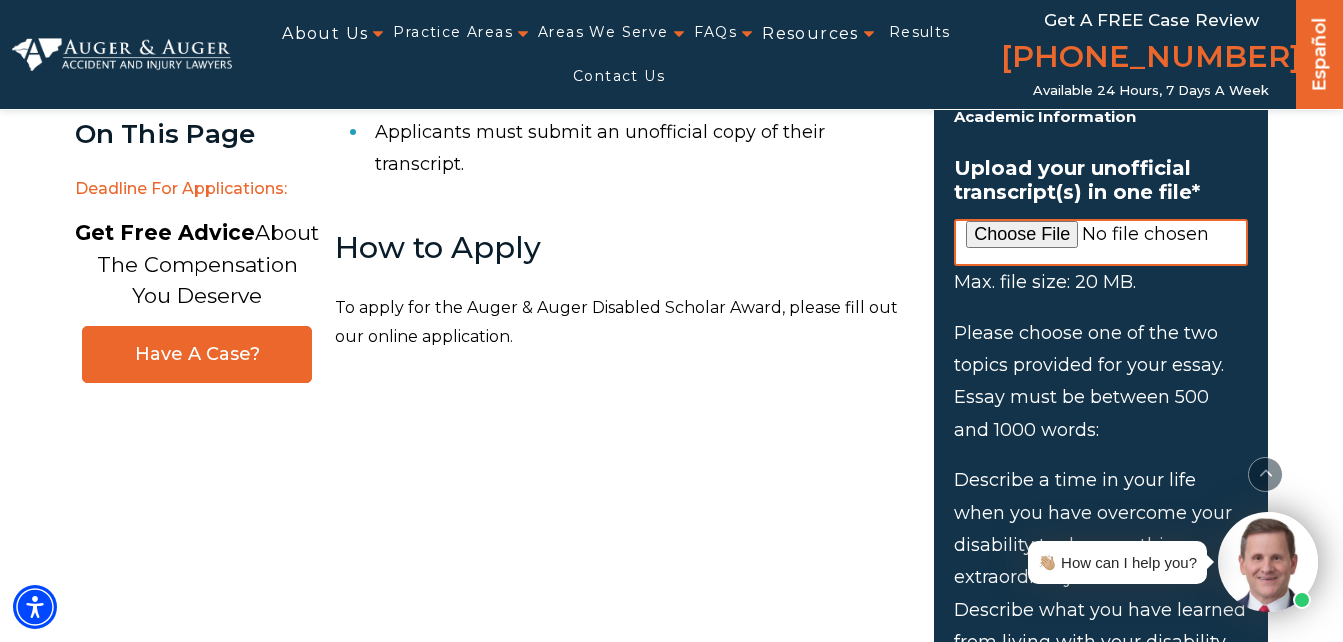 scroll, scrollTop: 1806, scrollLeft: 0, axis: vertical 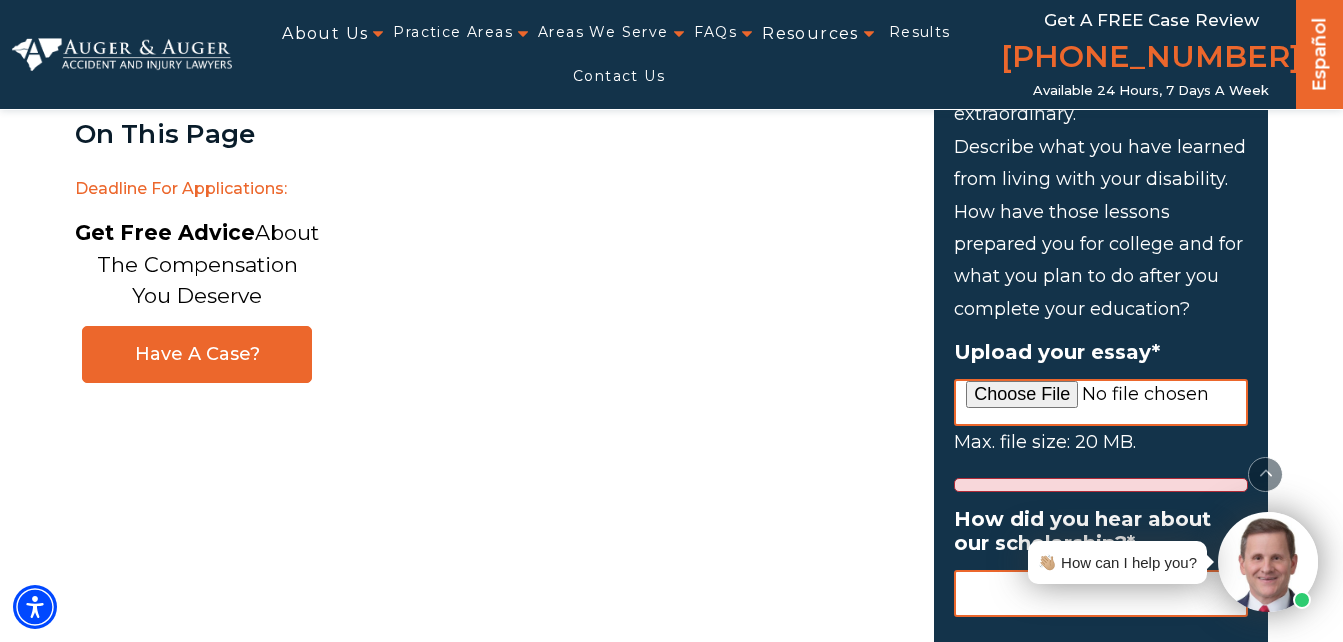 click on "Upload your essay *" at bounding box center [1101, 402] 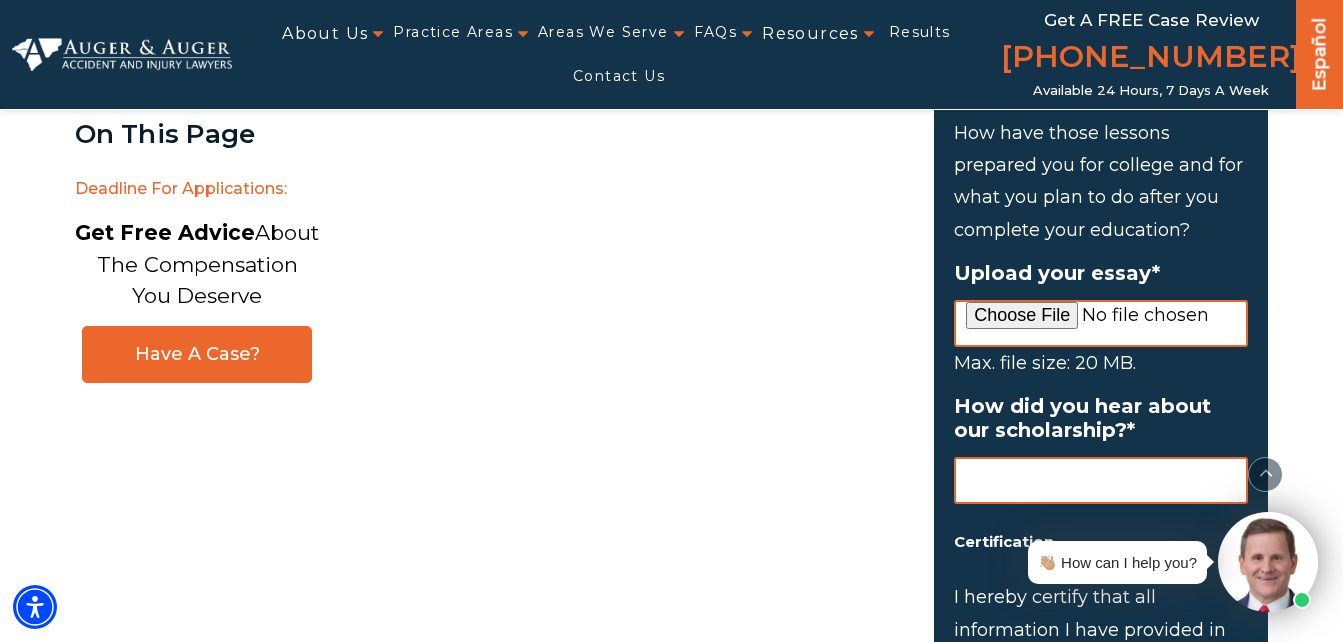 scroll, scrollTop: 2381, scrollLeft: 0, axis: vertical 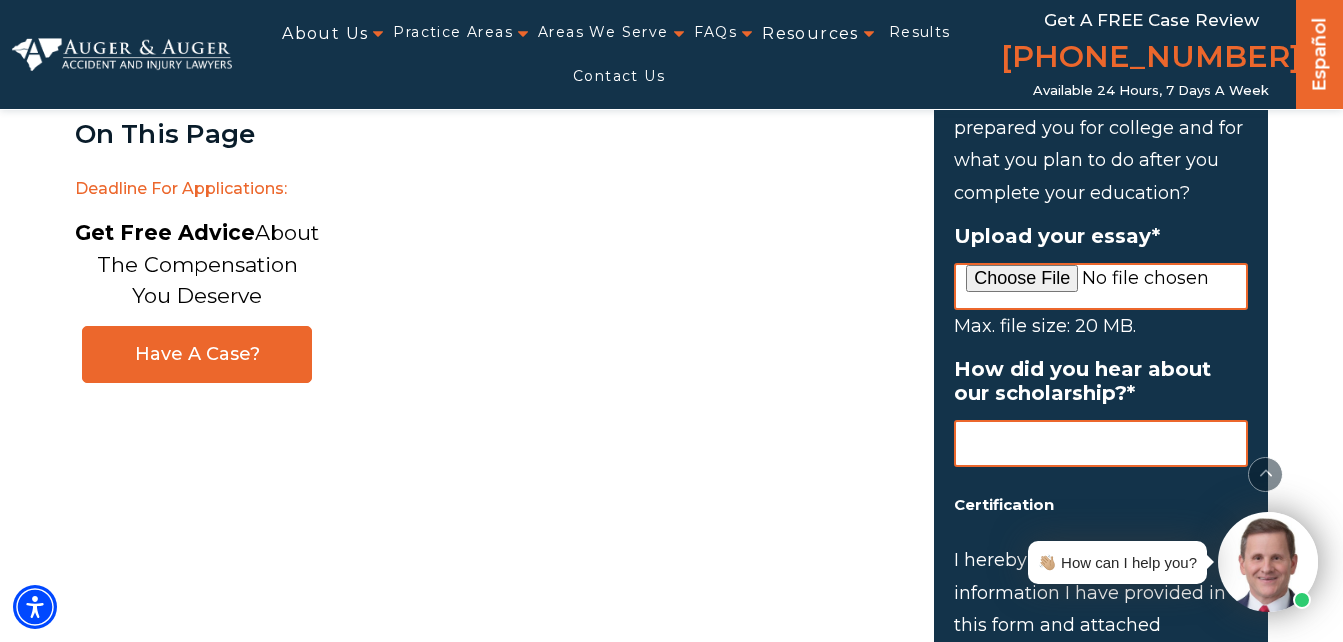 click on "How did you hear about our scholarship? *" at bounding box center (1101, 443) 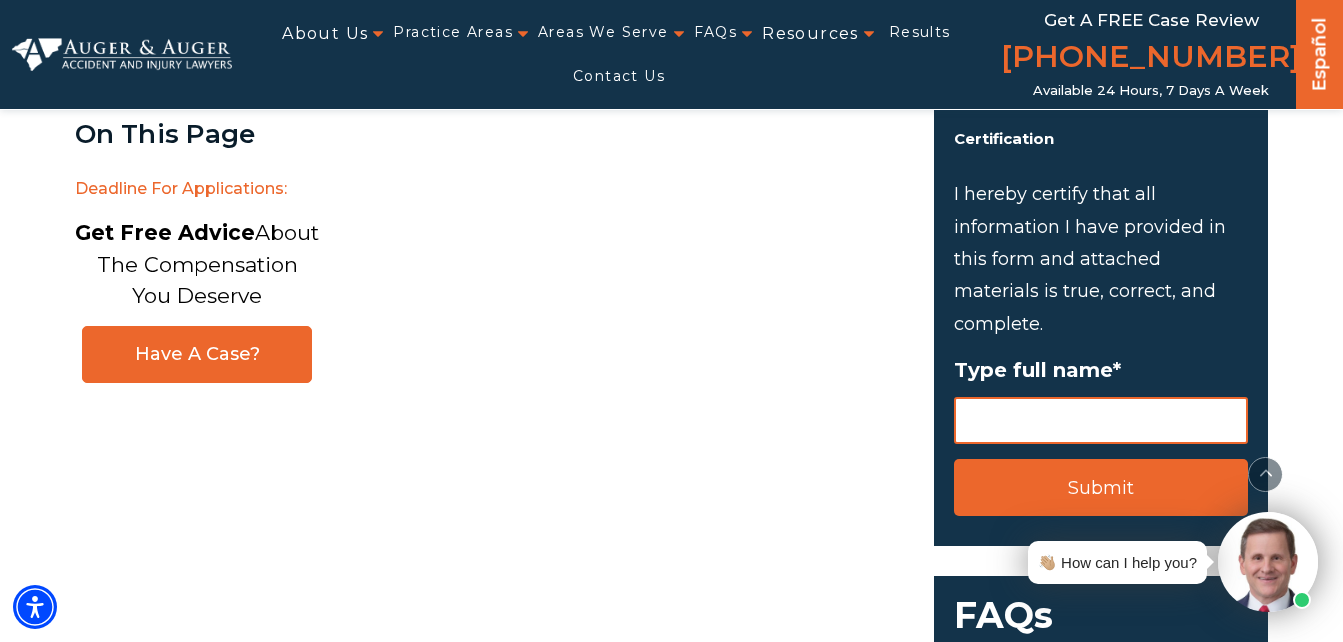 scroll, scrollTop: 2748, scrollLeft: 0, axis: vertical 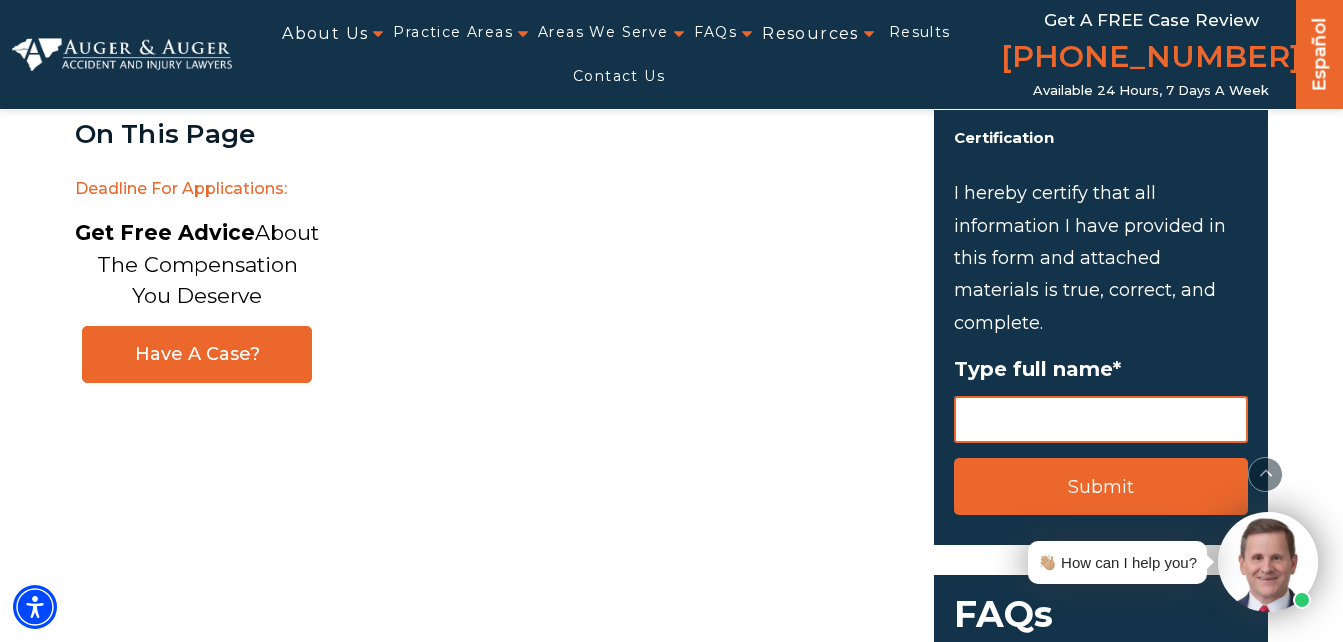type on "friend of mine" 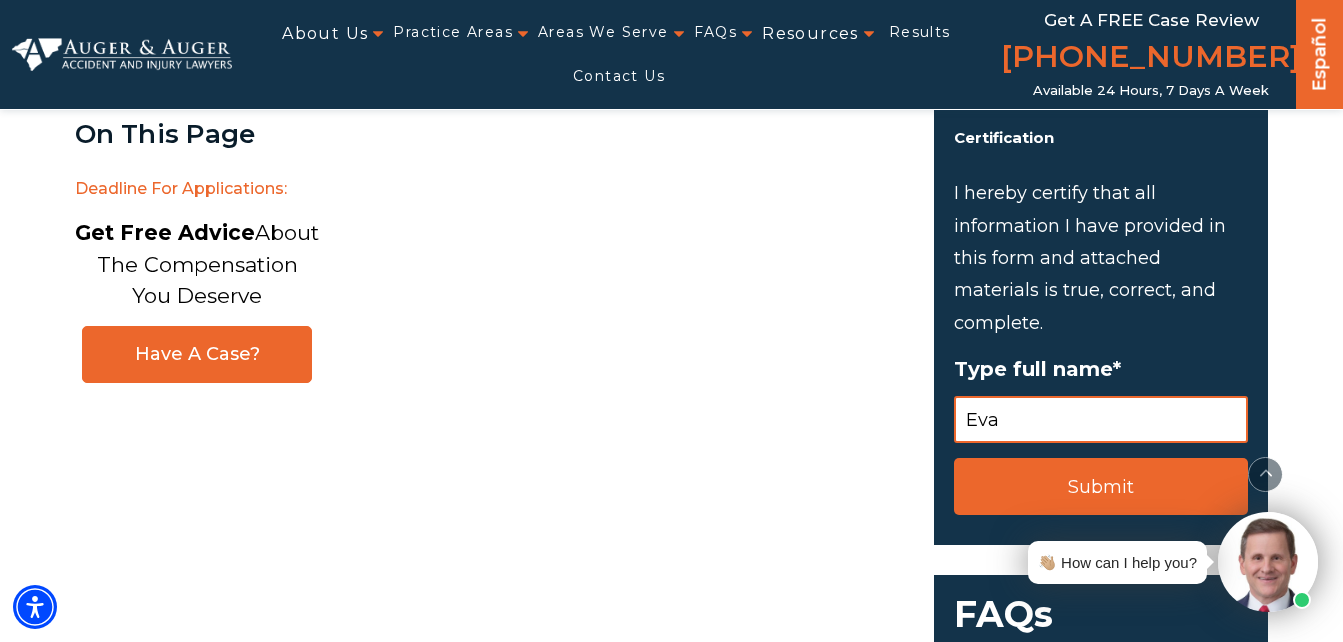 type on "Eva Jayd Johnson-Woods" 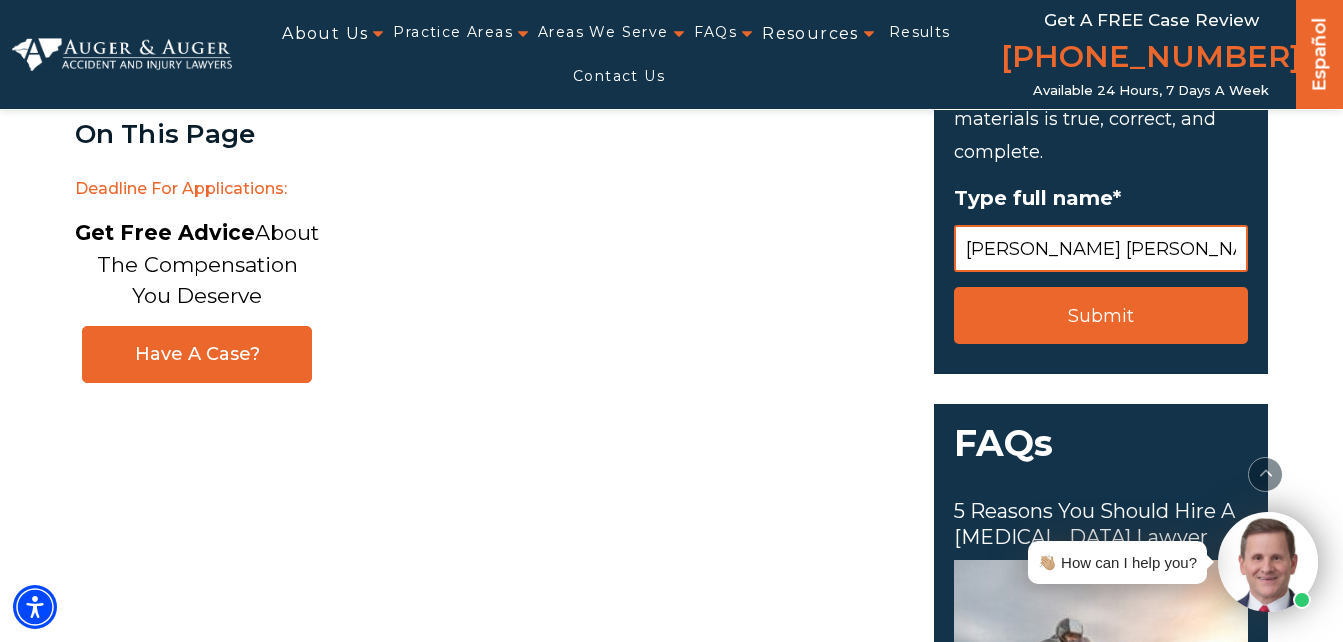 scroll, scrollTop: 2921, scrollLeft: 0, axis: vertical 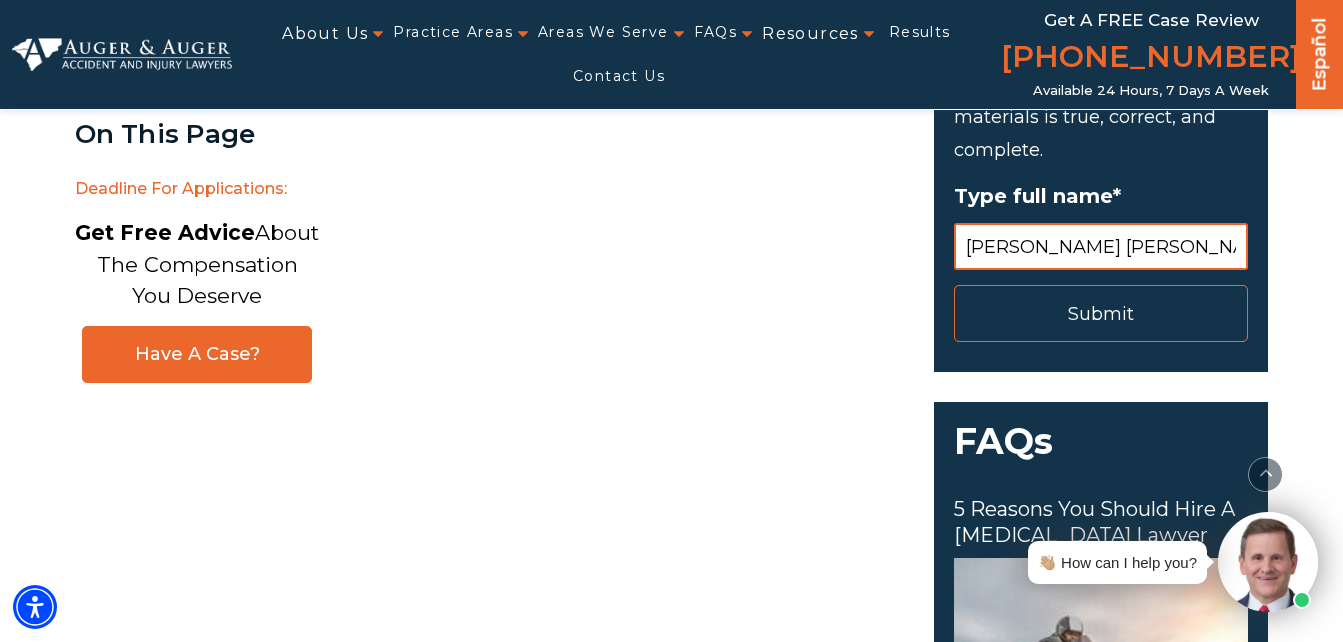 click on "Submit" at bounding box center [1101, 313] 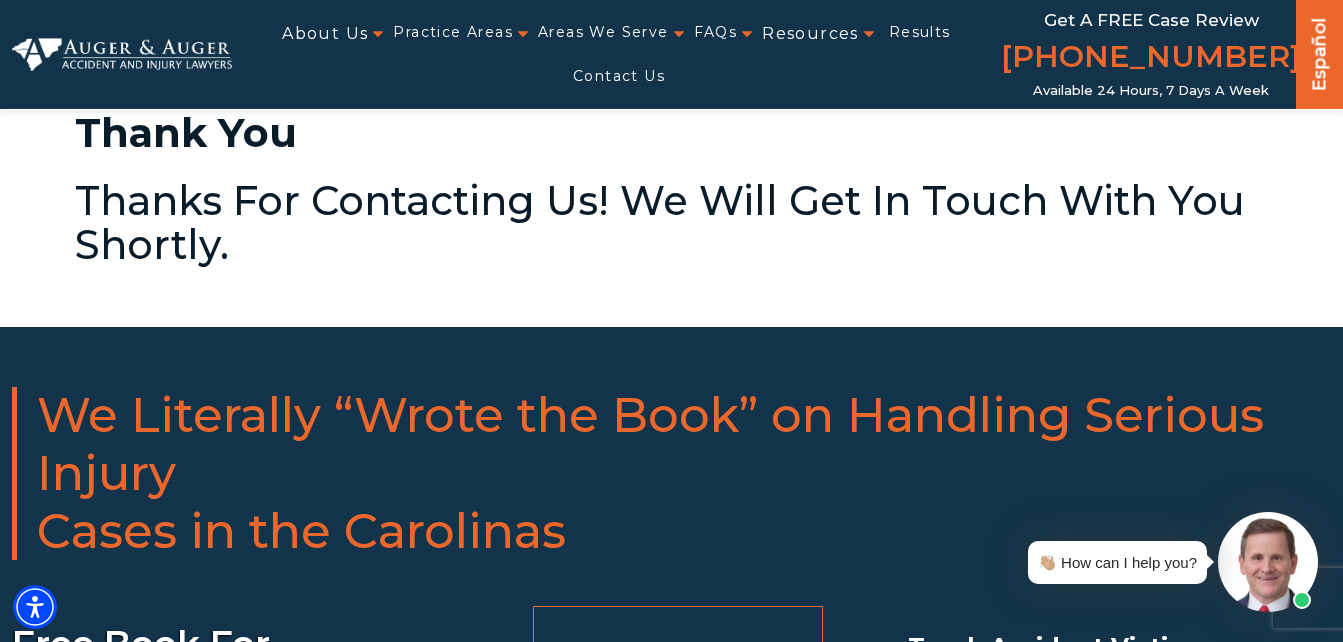 scroll, scrollTop: 0, scrollLeft: 0, axis: both 